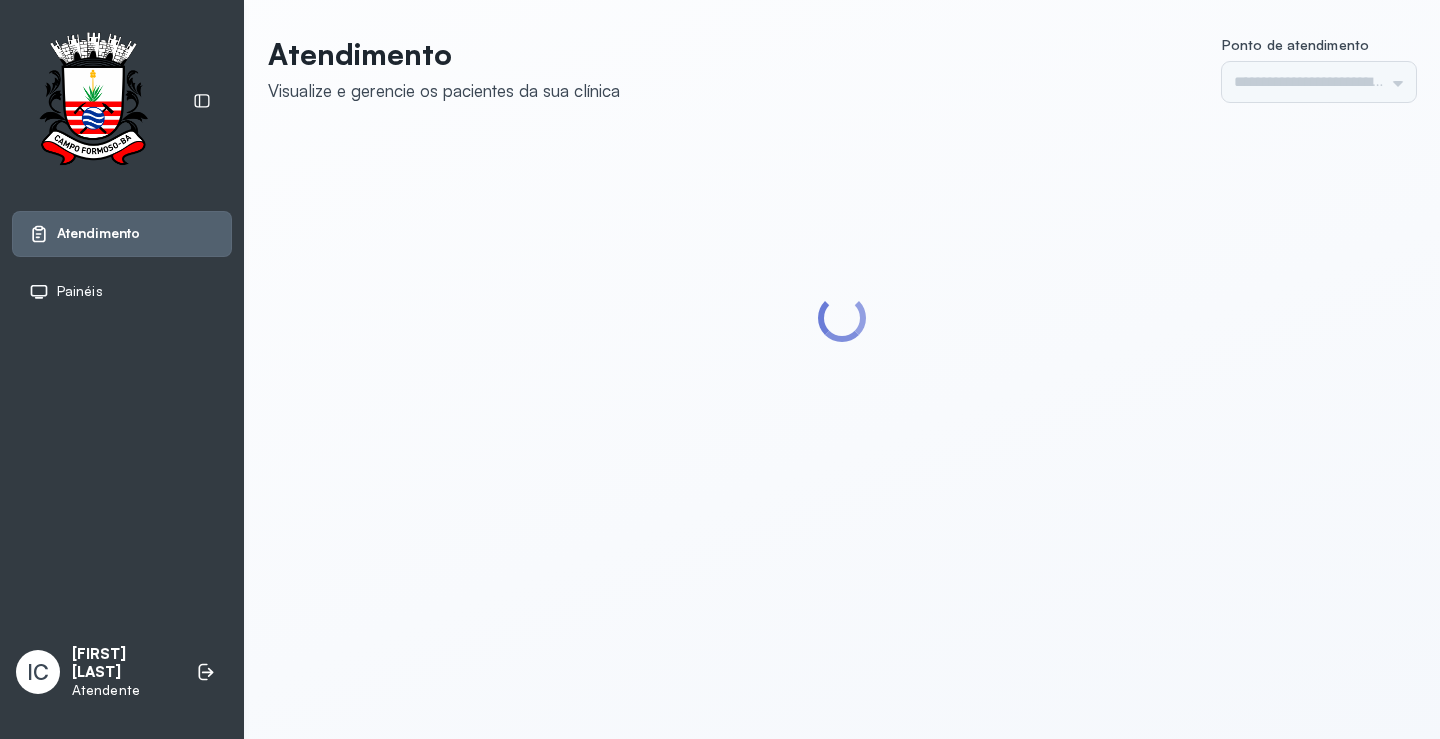scroll, scrollTop: 0, scrollLeft: 0, axis: both 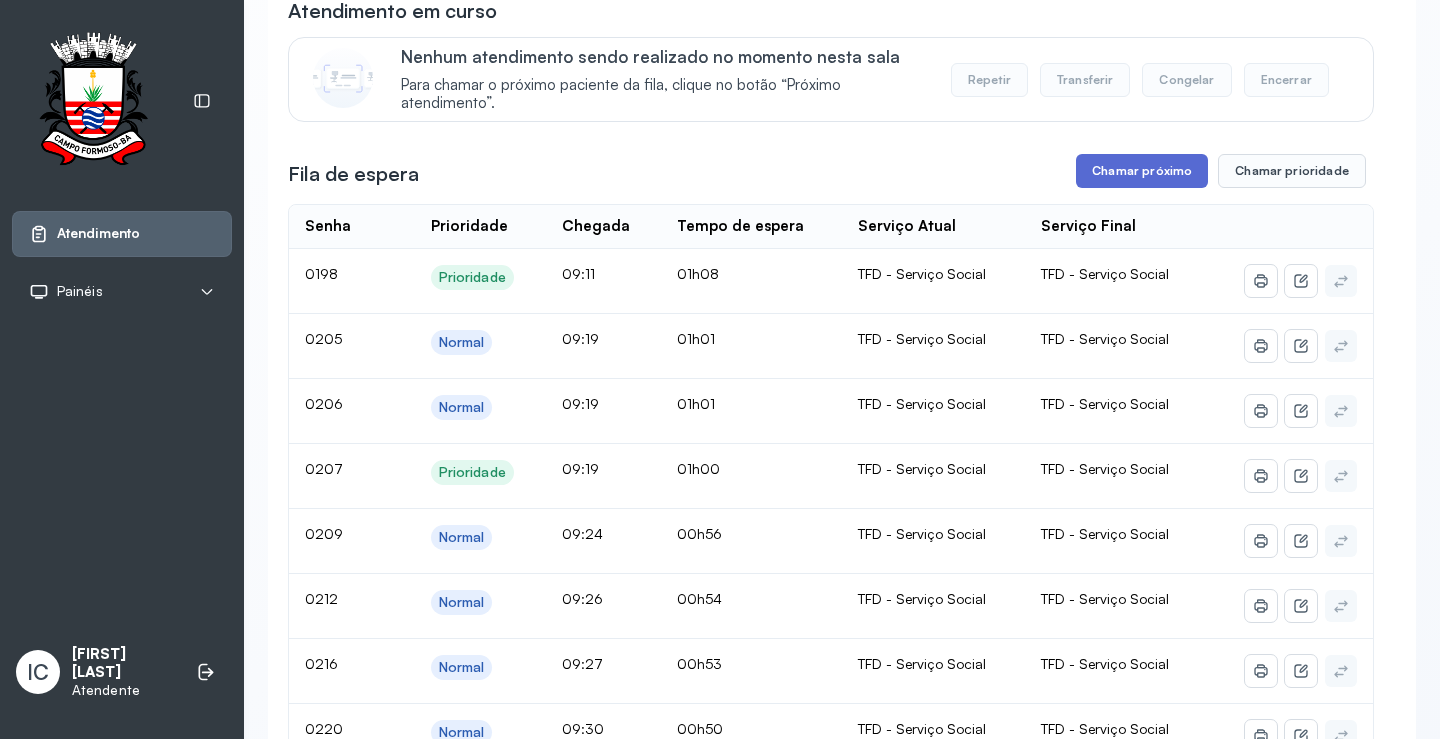 click on "Chamar próximo" at bounding box center [1142, 171] 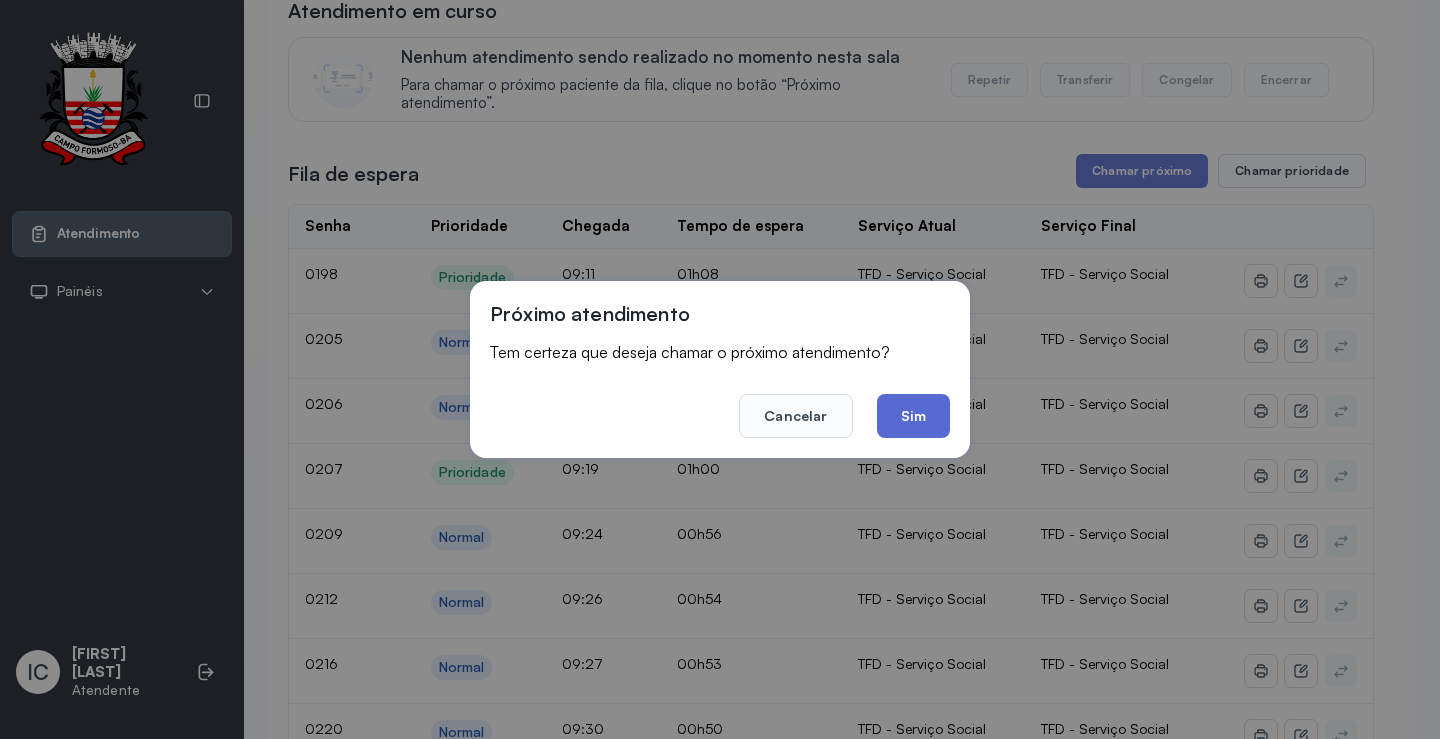 click on "Sim" 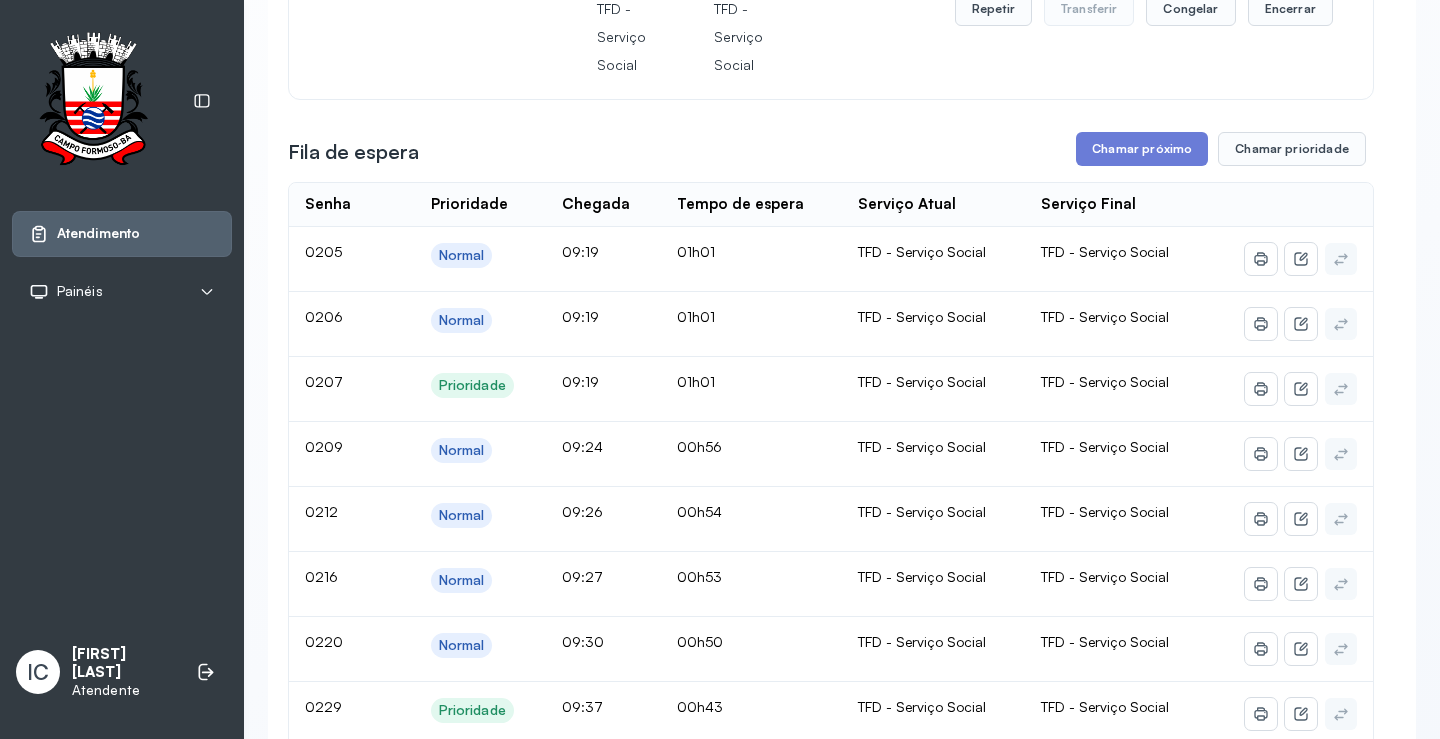 scroll, scrollTop: 300, scrollLeft: 0, axis: vertical 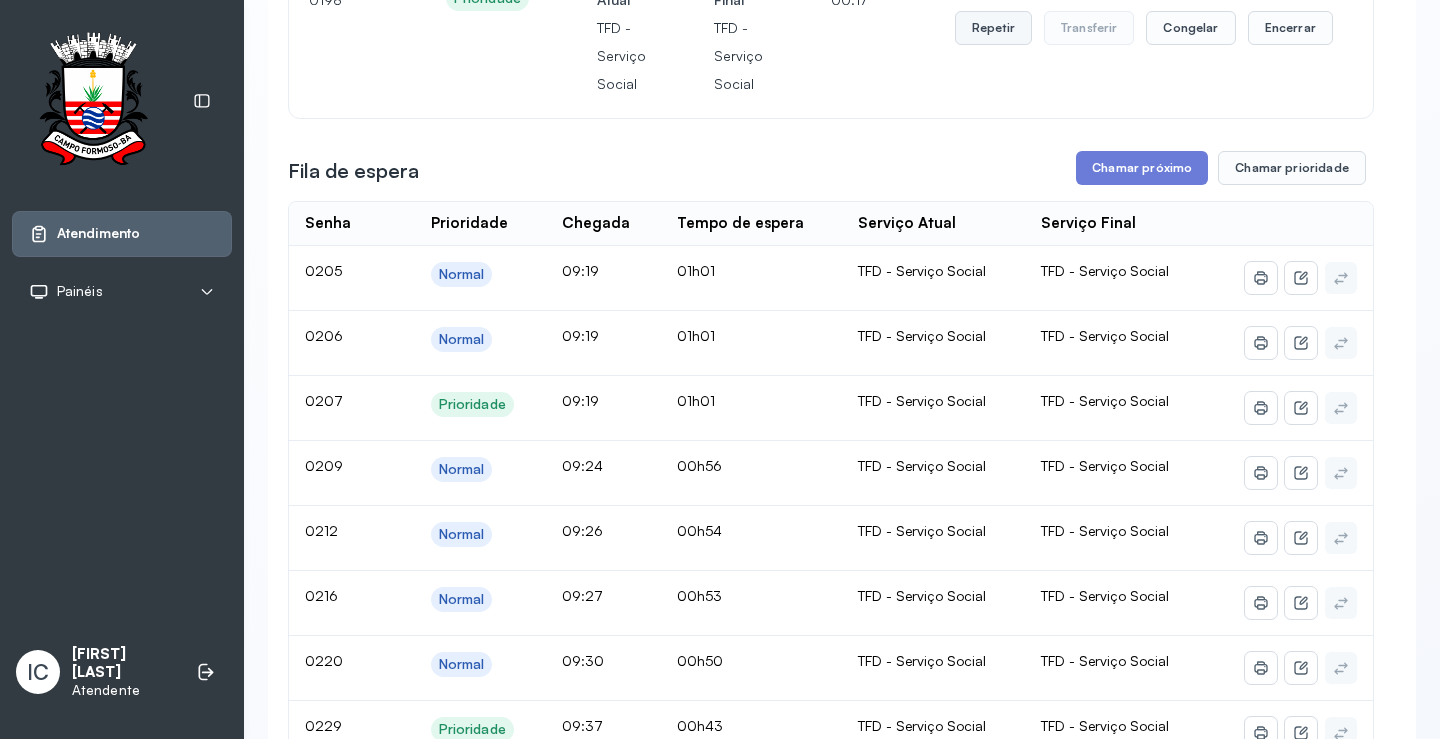 click on "Repetir" at bounding box center (993, 28) 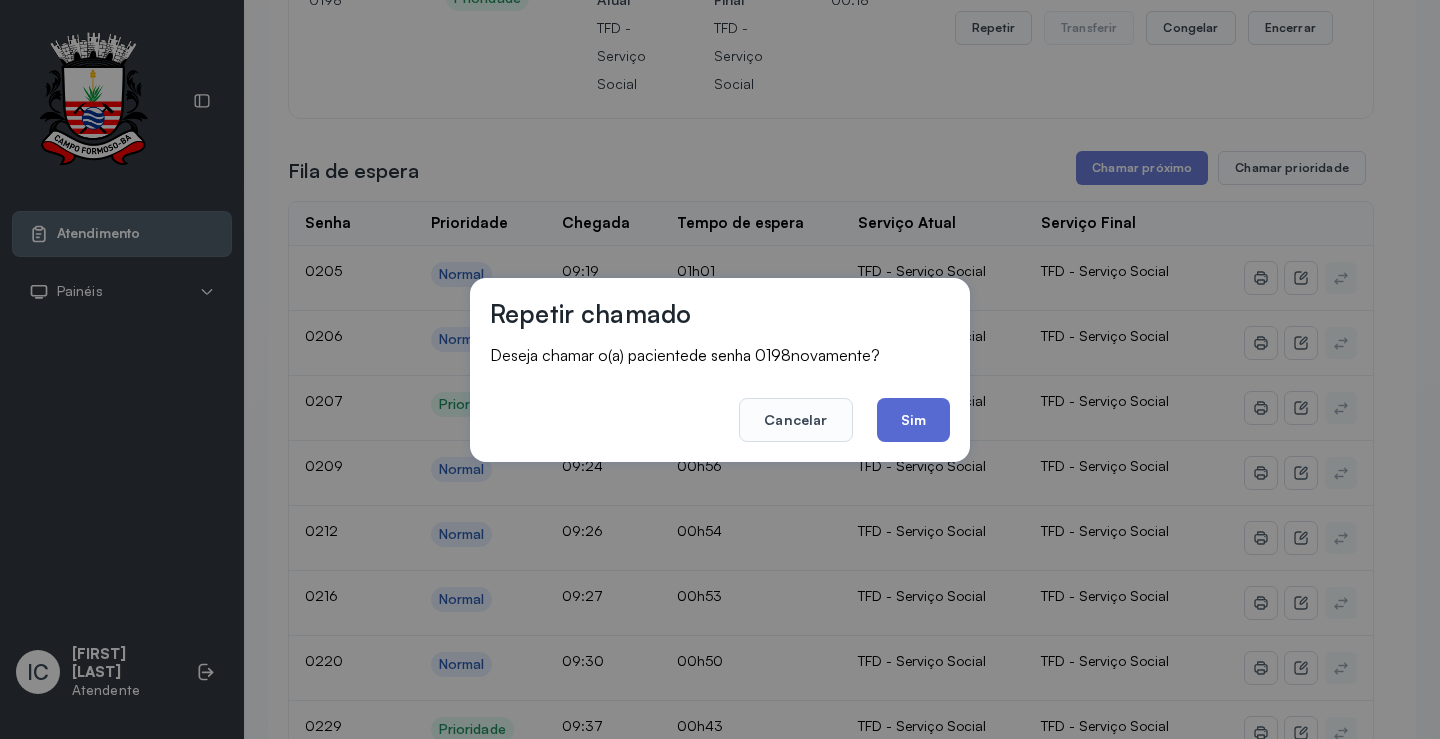 click on "Sim" 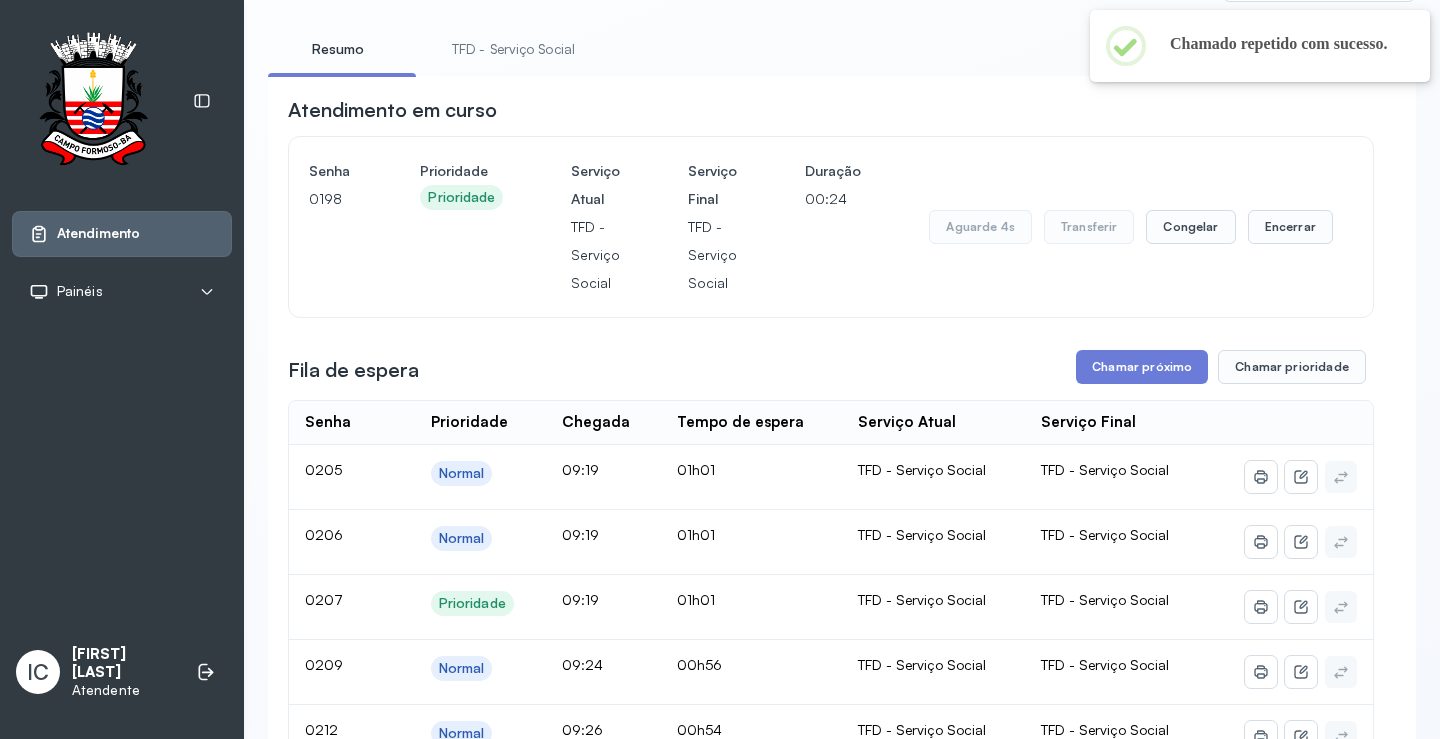 scroll, scrollTop: 100, scrollLeft: 0, axis: vertical 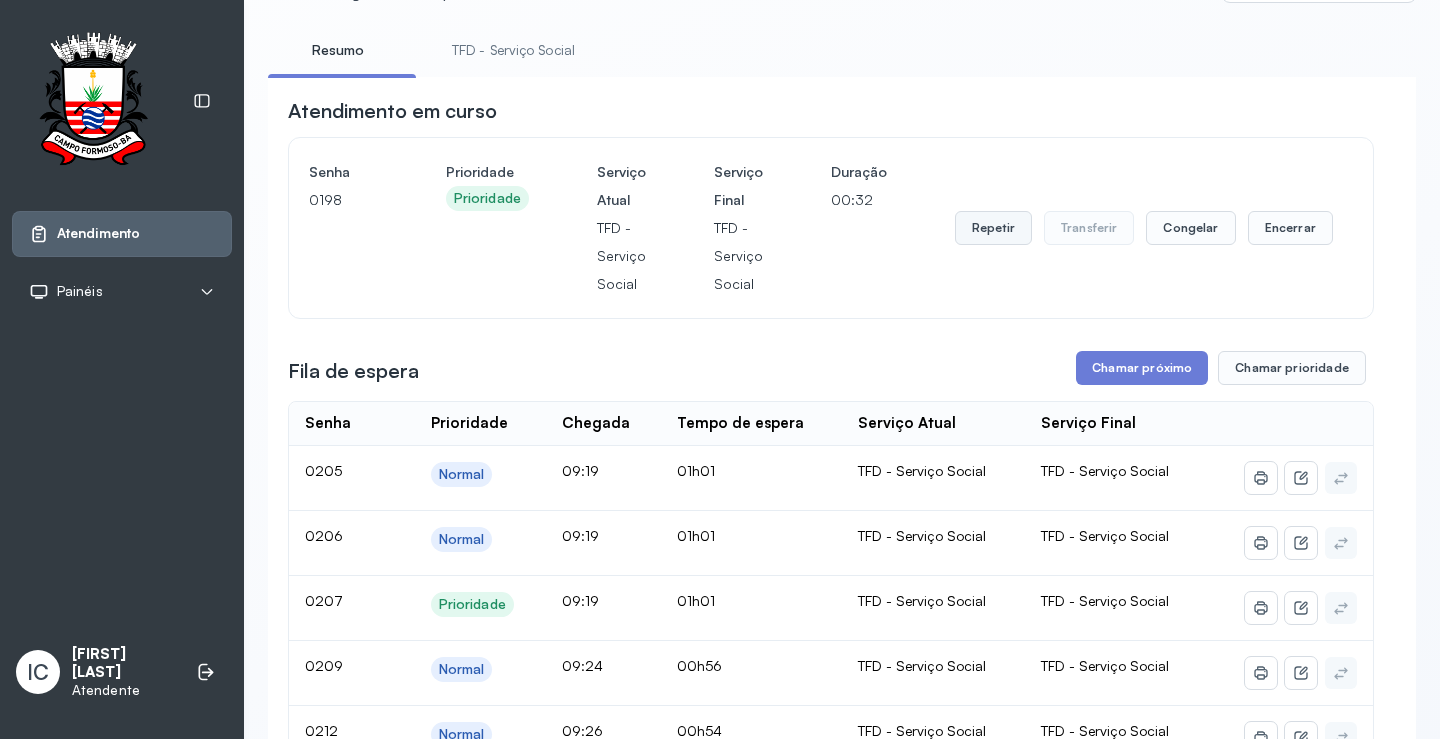 click on "Repetir" at bounding box center [993, 228] 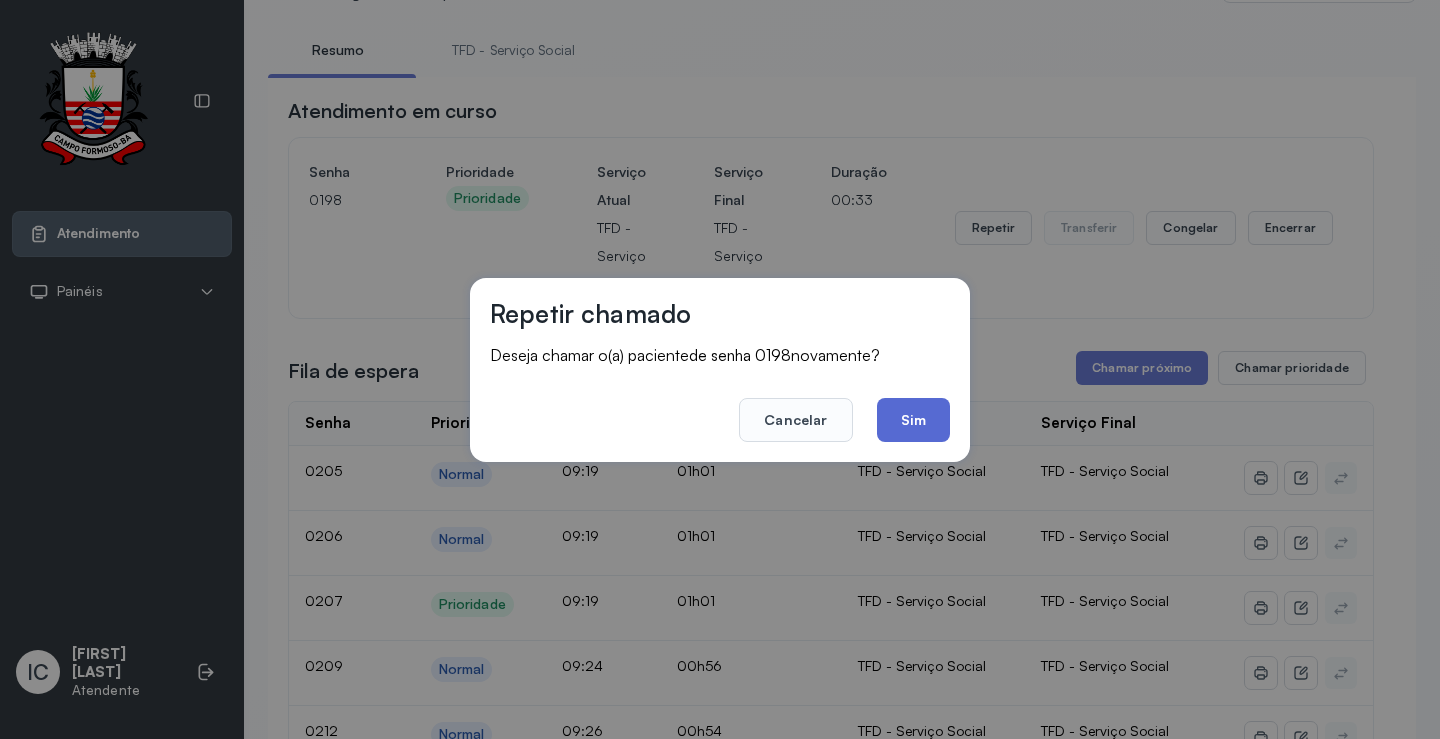 click on "Sim" 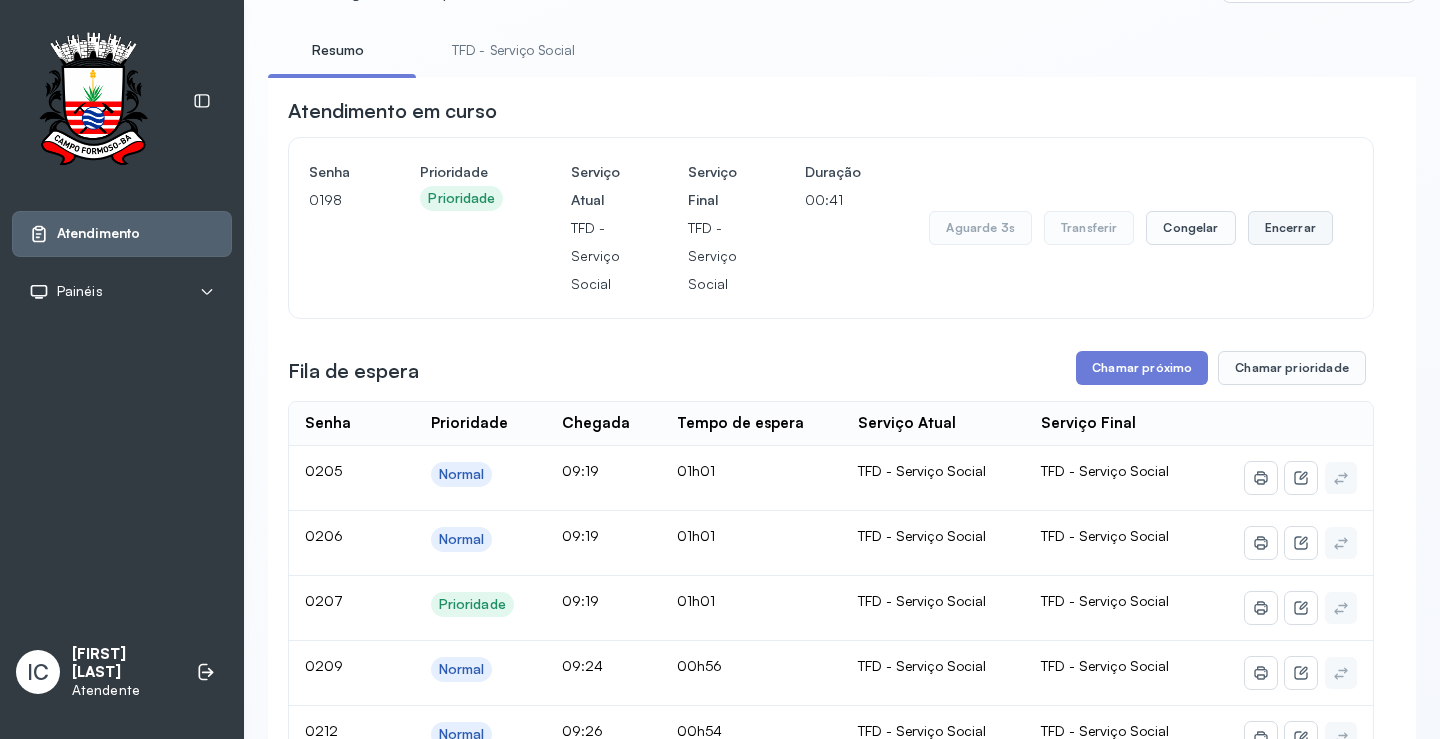 click on "Encerrar" at bounding box center (1290, 228) 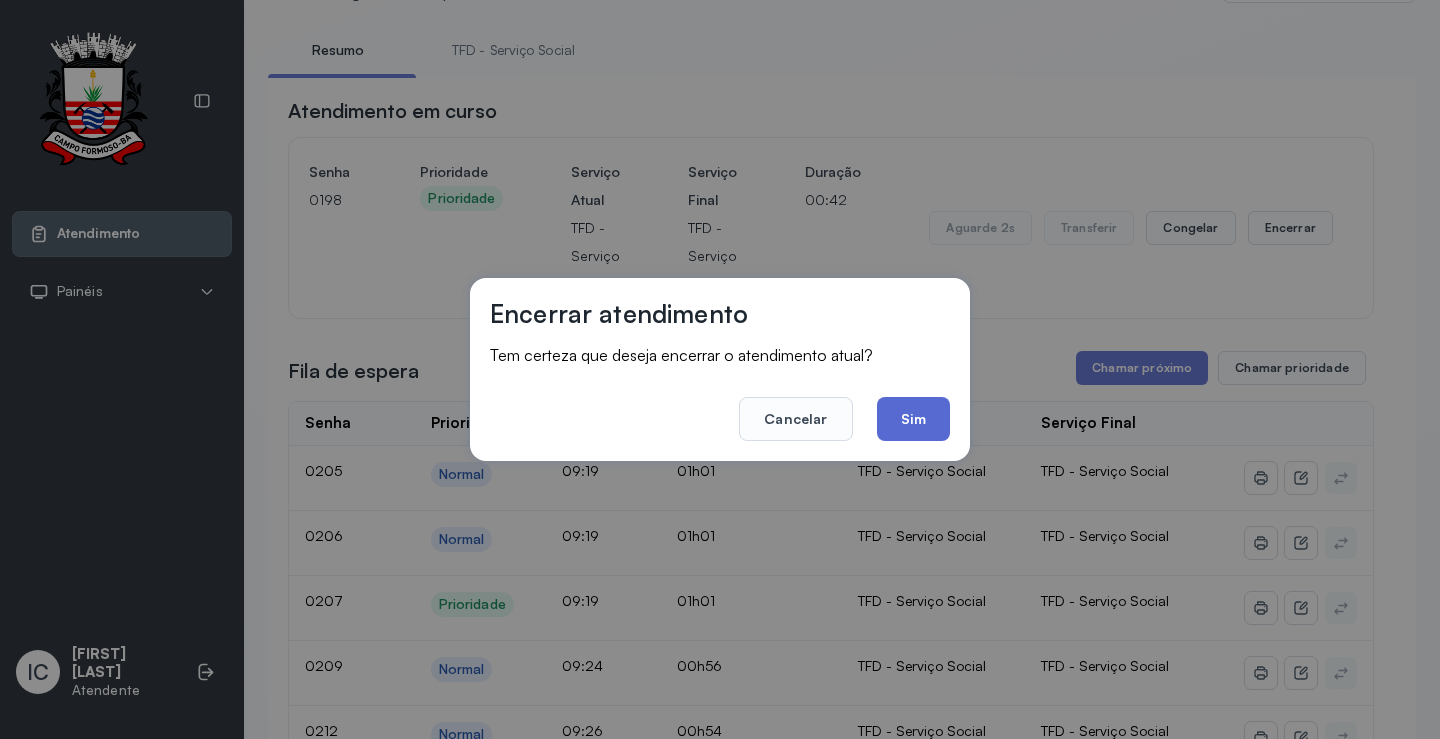 click on "Sim" 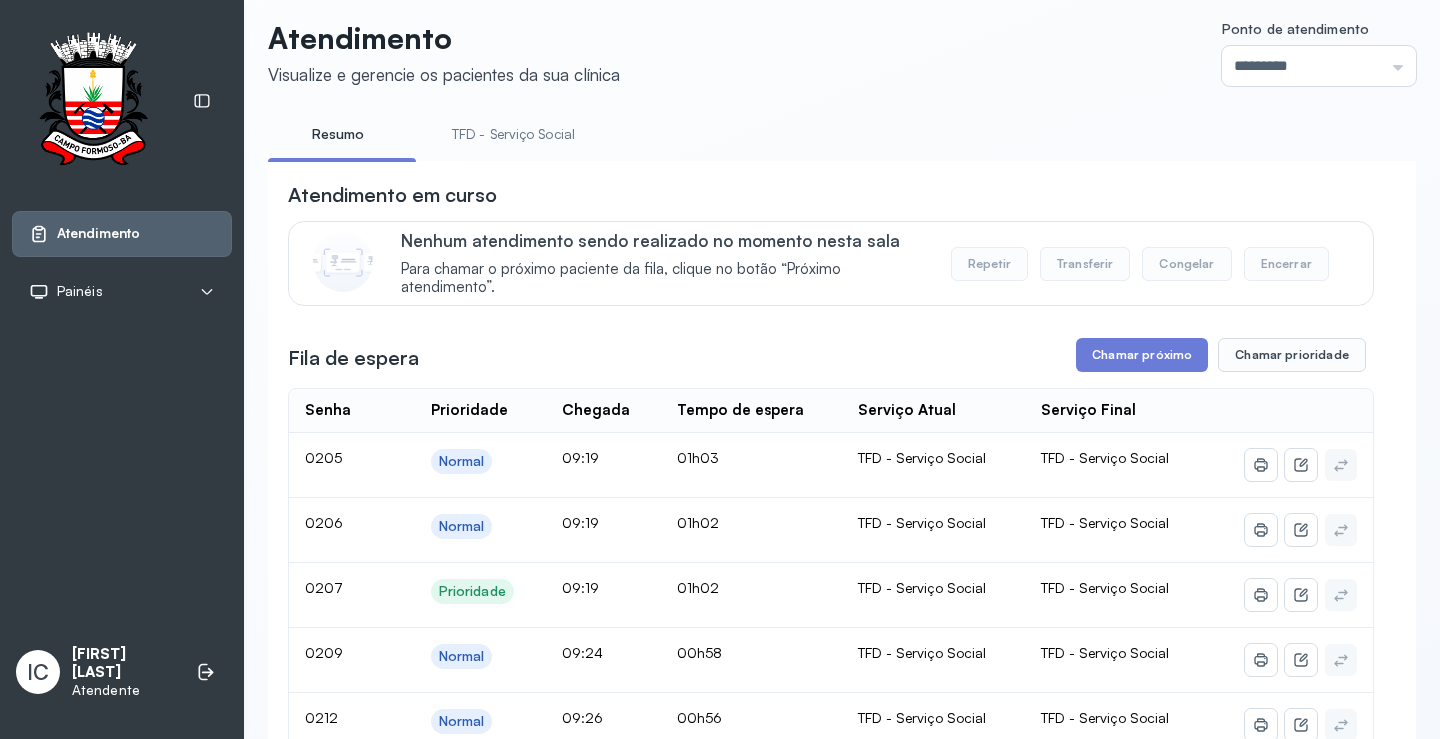 scroll, scrollTop: 0, scrollLeft: 0, axis: both 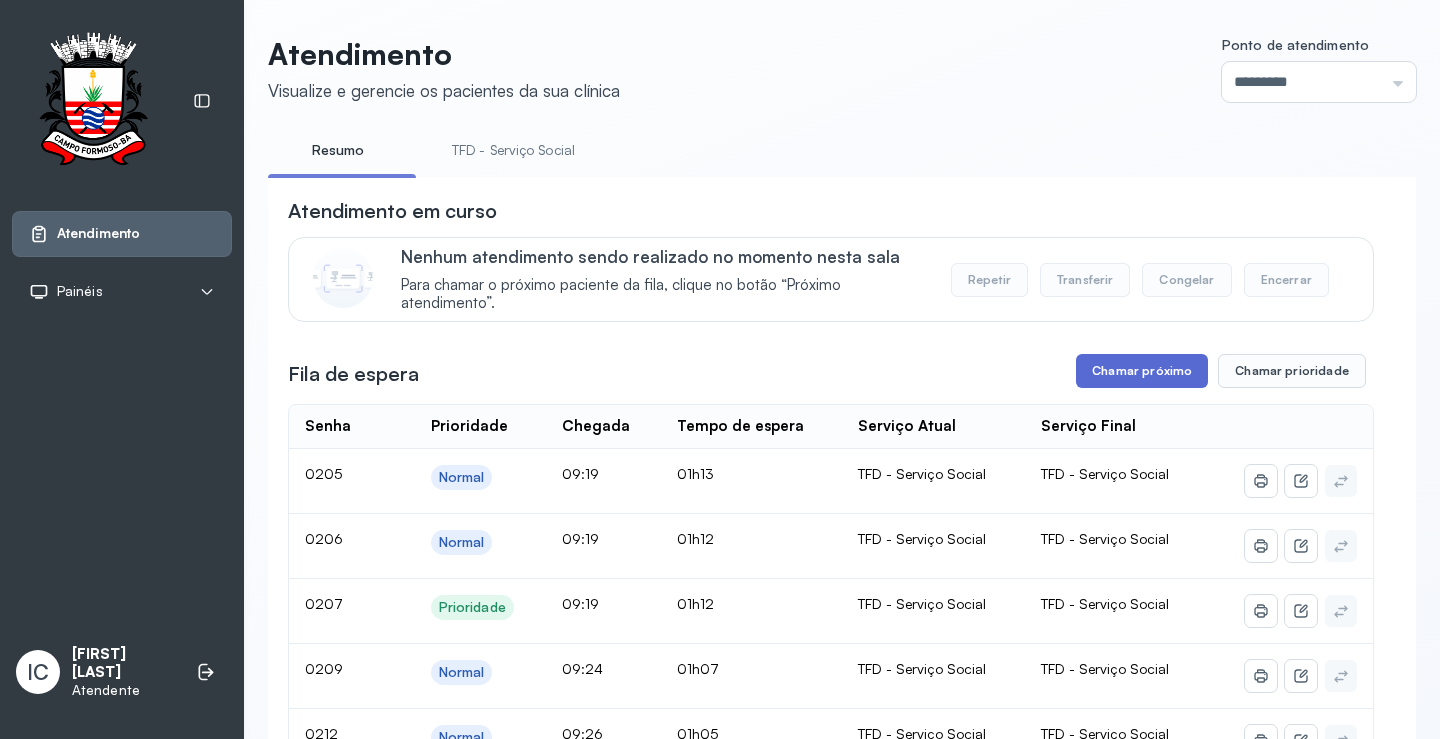 click on "Chamar próximo" at bounding box center (1142, 371) 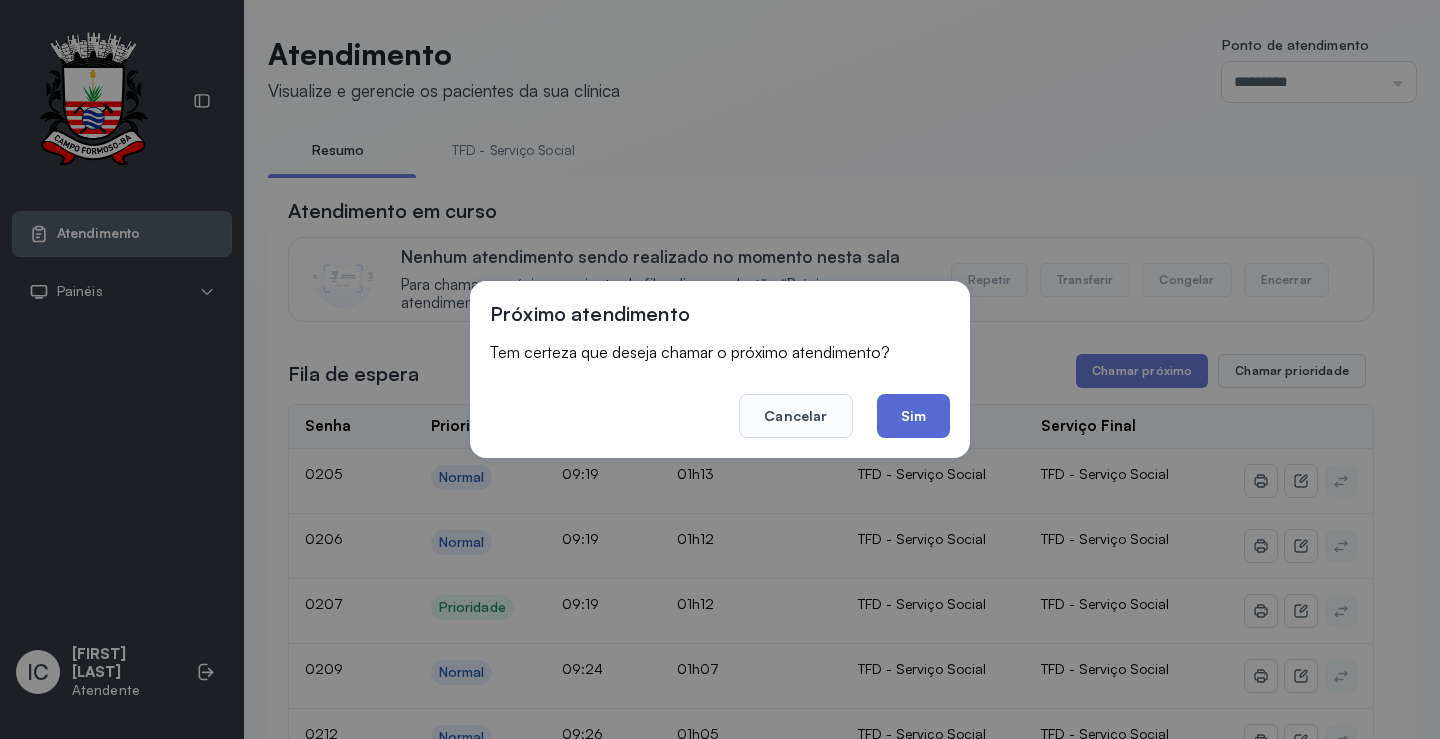 click on "Sim" 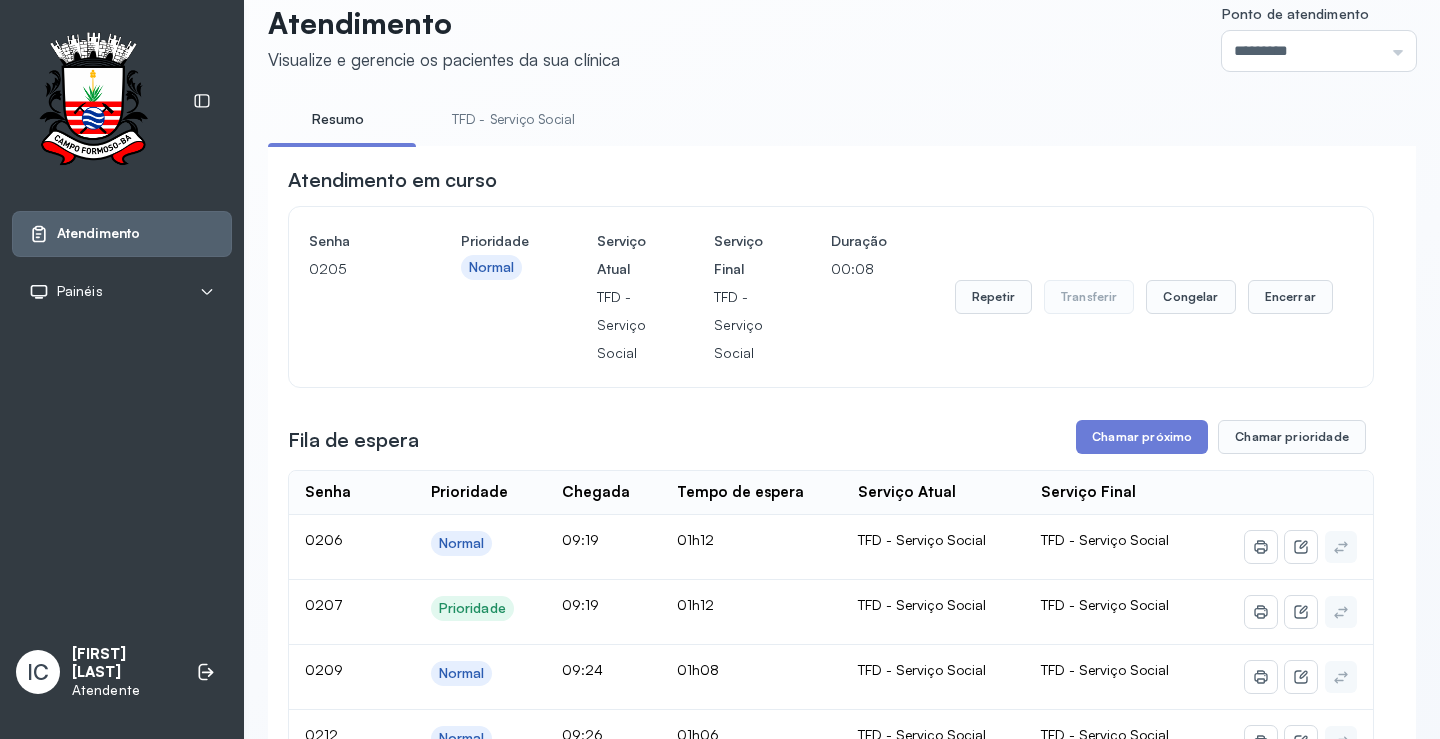 scroll, scrollTop: 1, scrollLeft: 0, axis: vertical 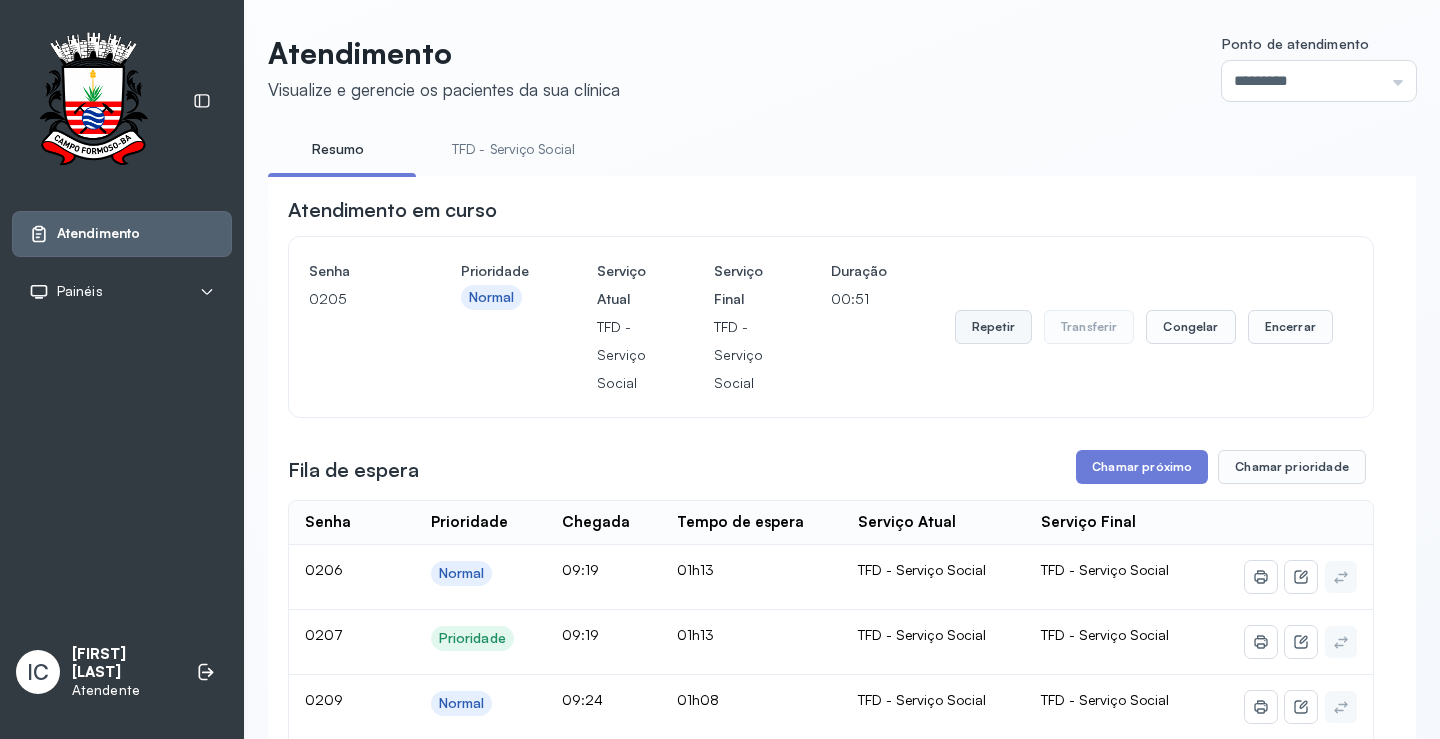 click on "Repetir" at bounding box center [993, 327] 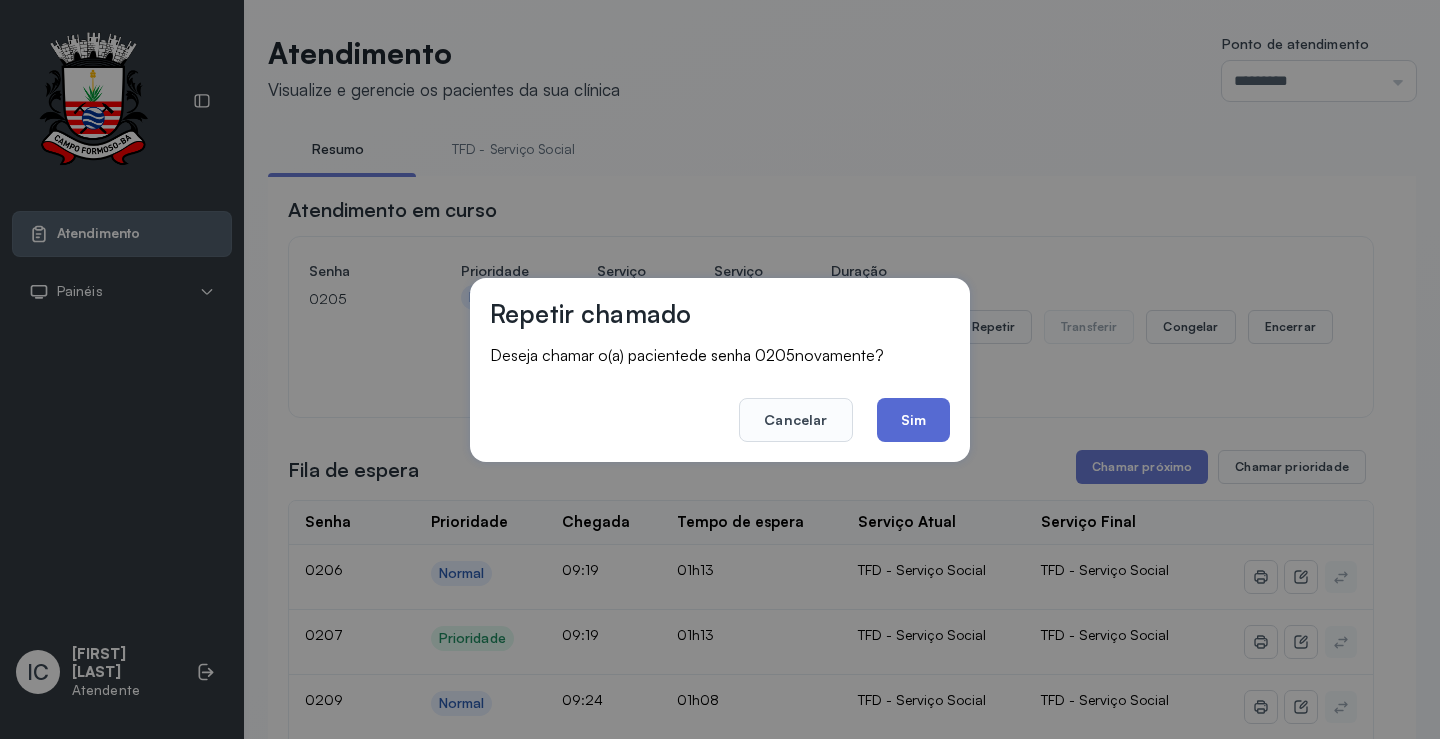 click on "Sim" 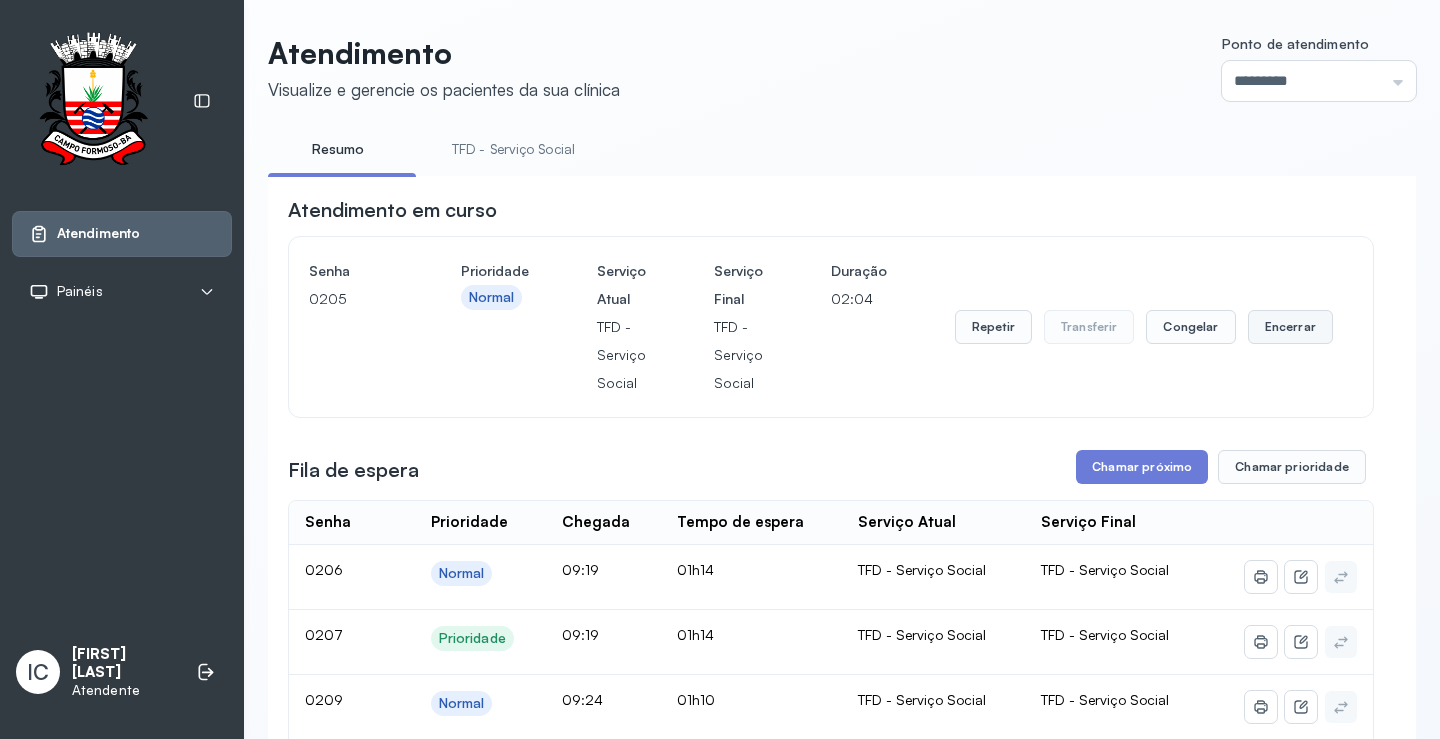 click on "Encerrar" at bounding box center [1290, 327] 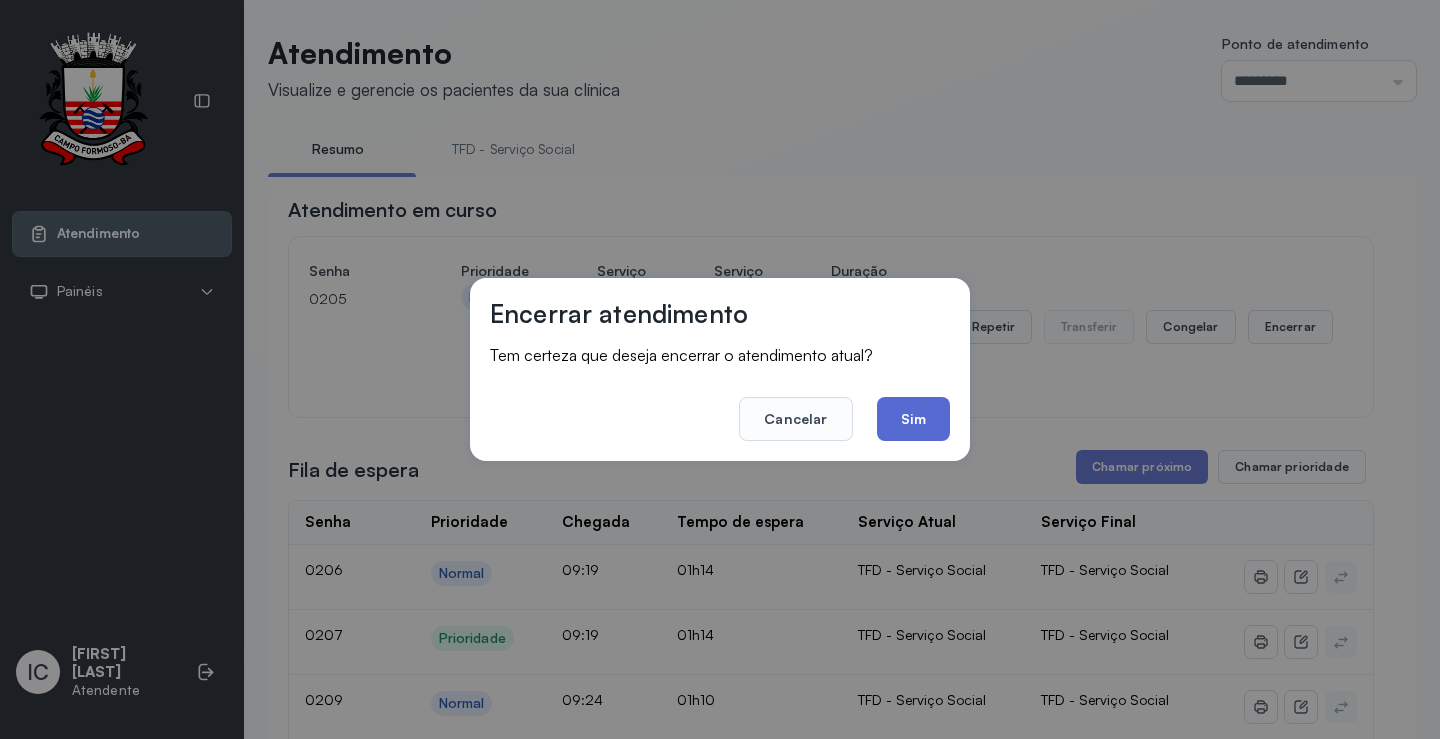 click on "Sim" 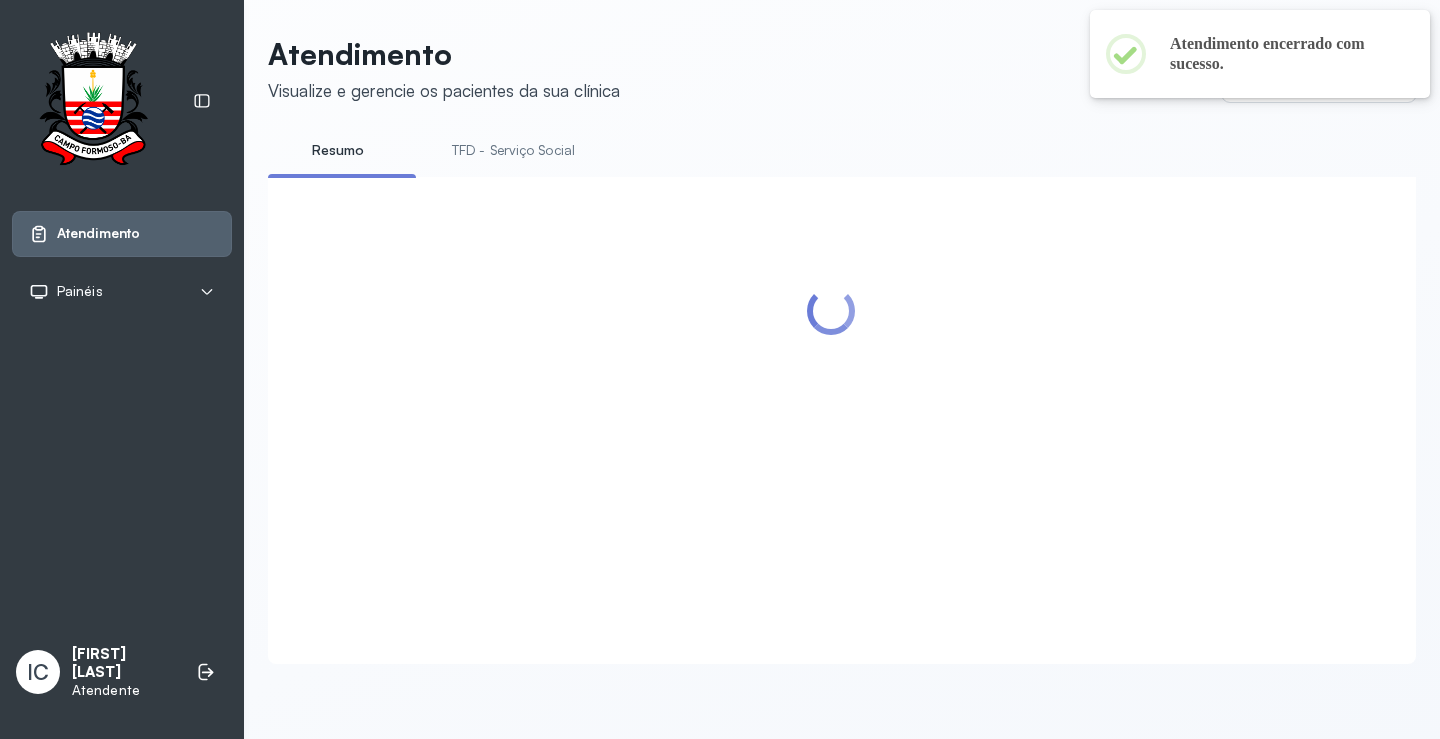 scroll, scrollTop: 0, scrollLeft: 0, axis: both 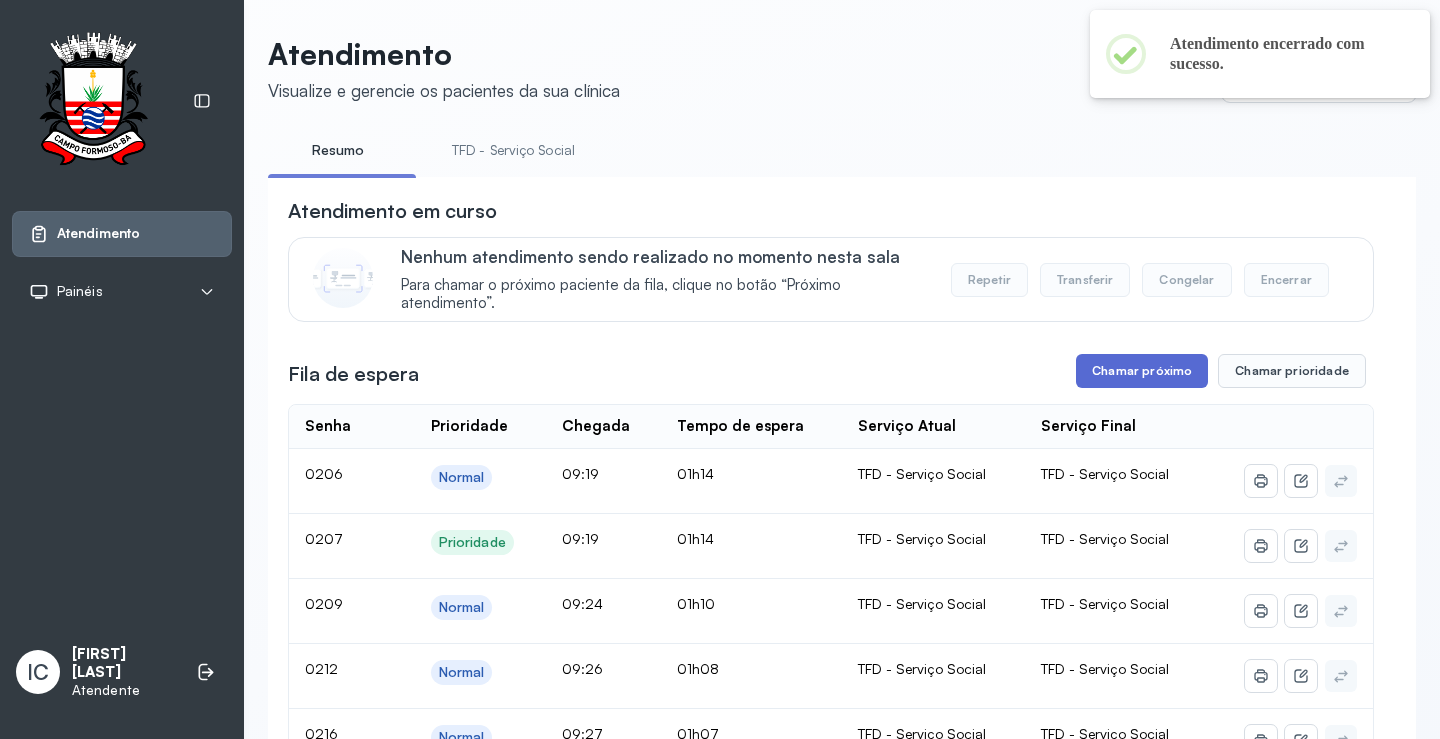 click on "Chamar próximo" at bounding box center (1142, 371) 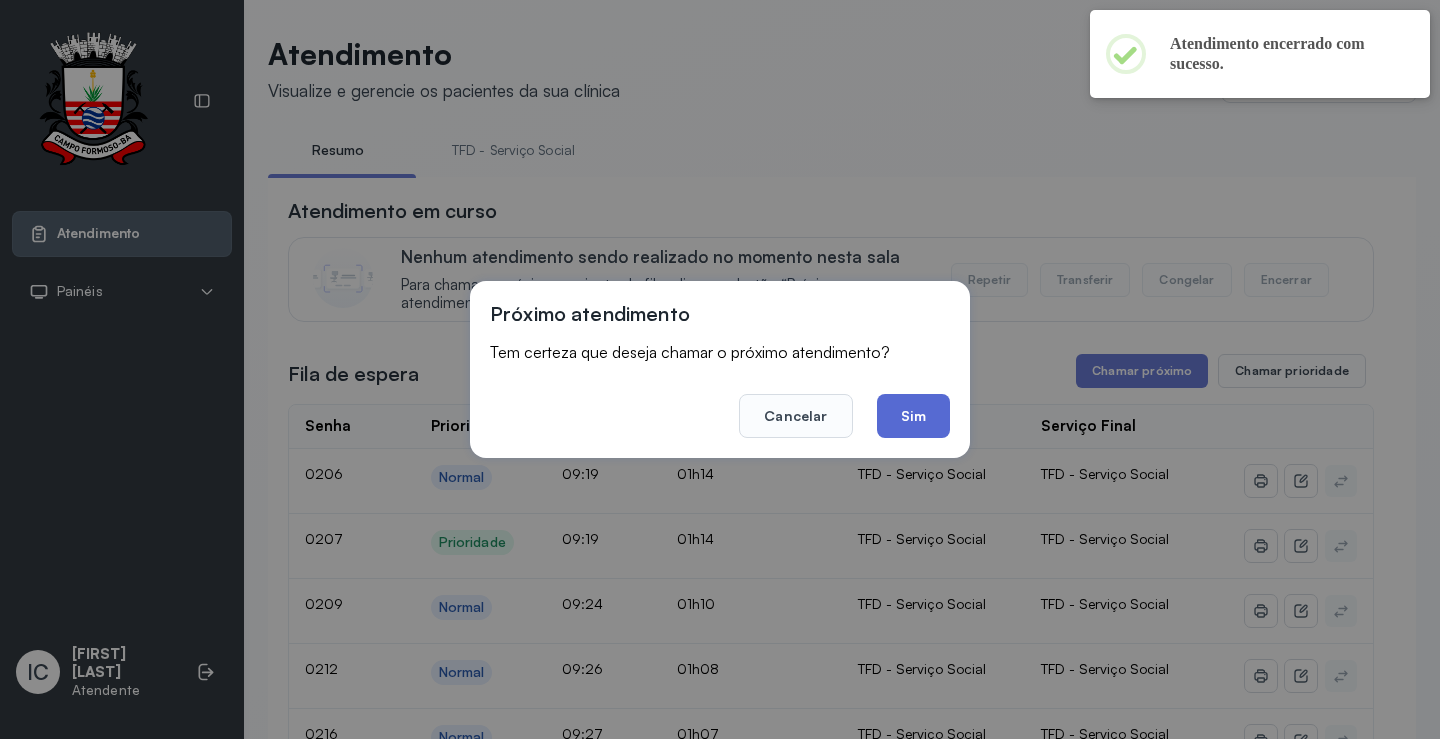 click on "Sim" 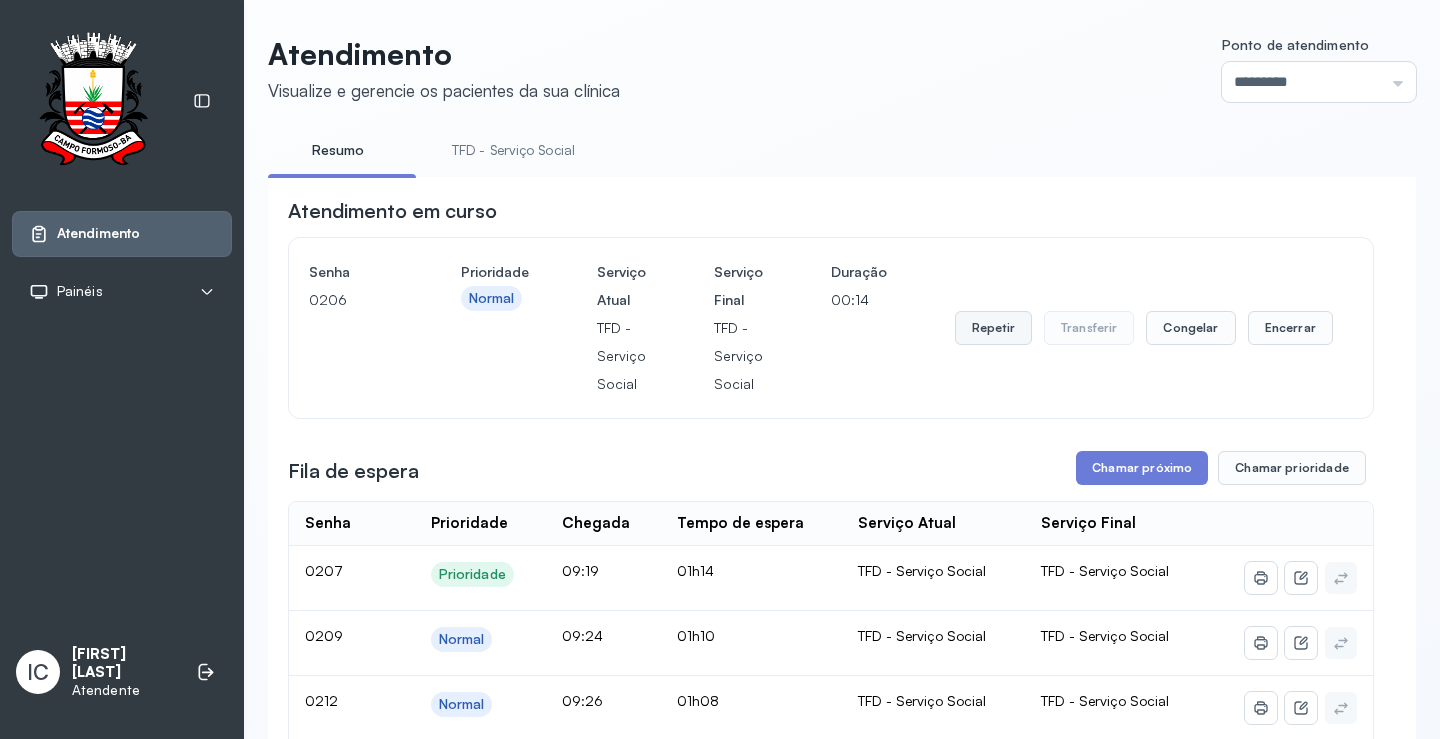 click on "Repetir" at bounding box center [993, 328] 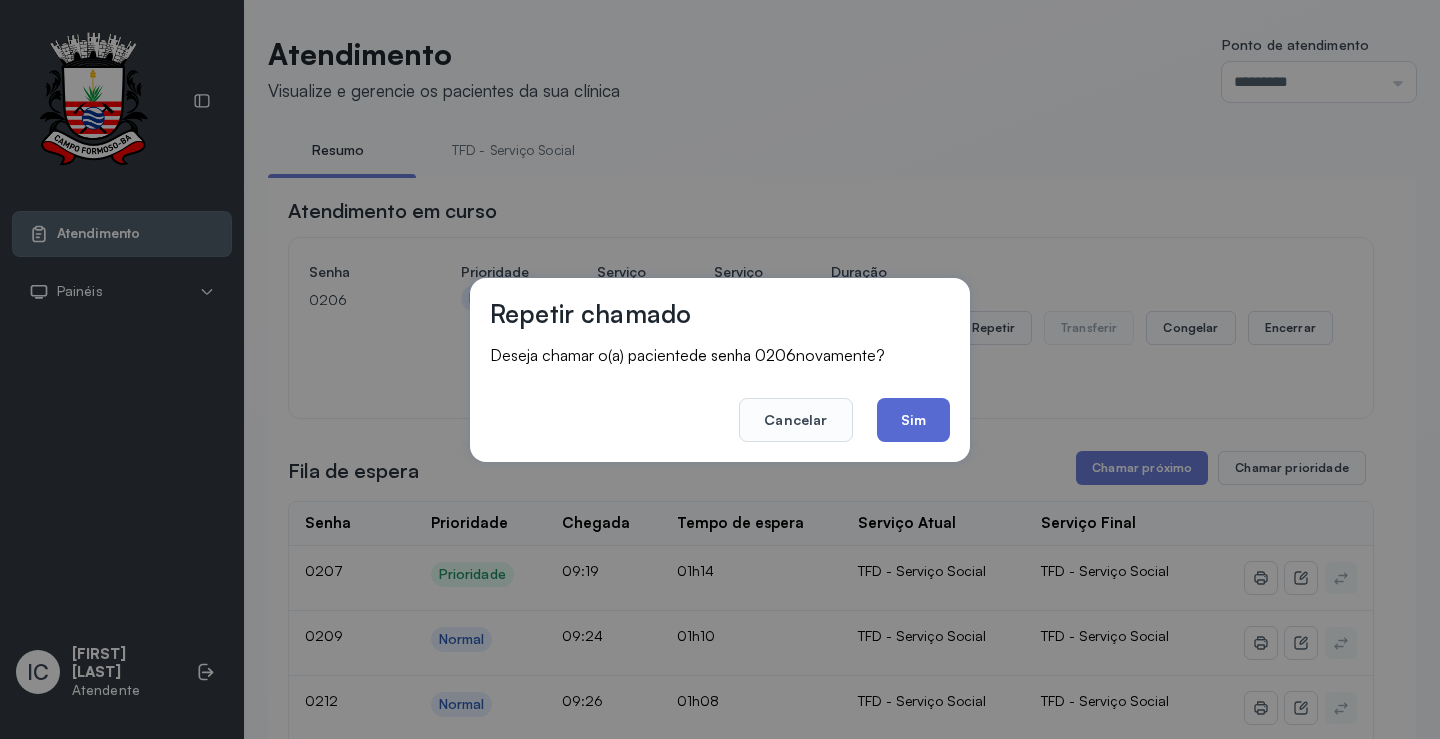 click on "Sim" 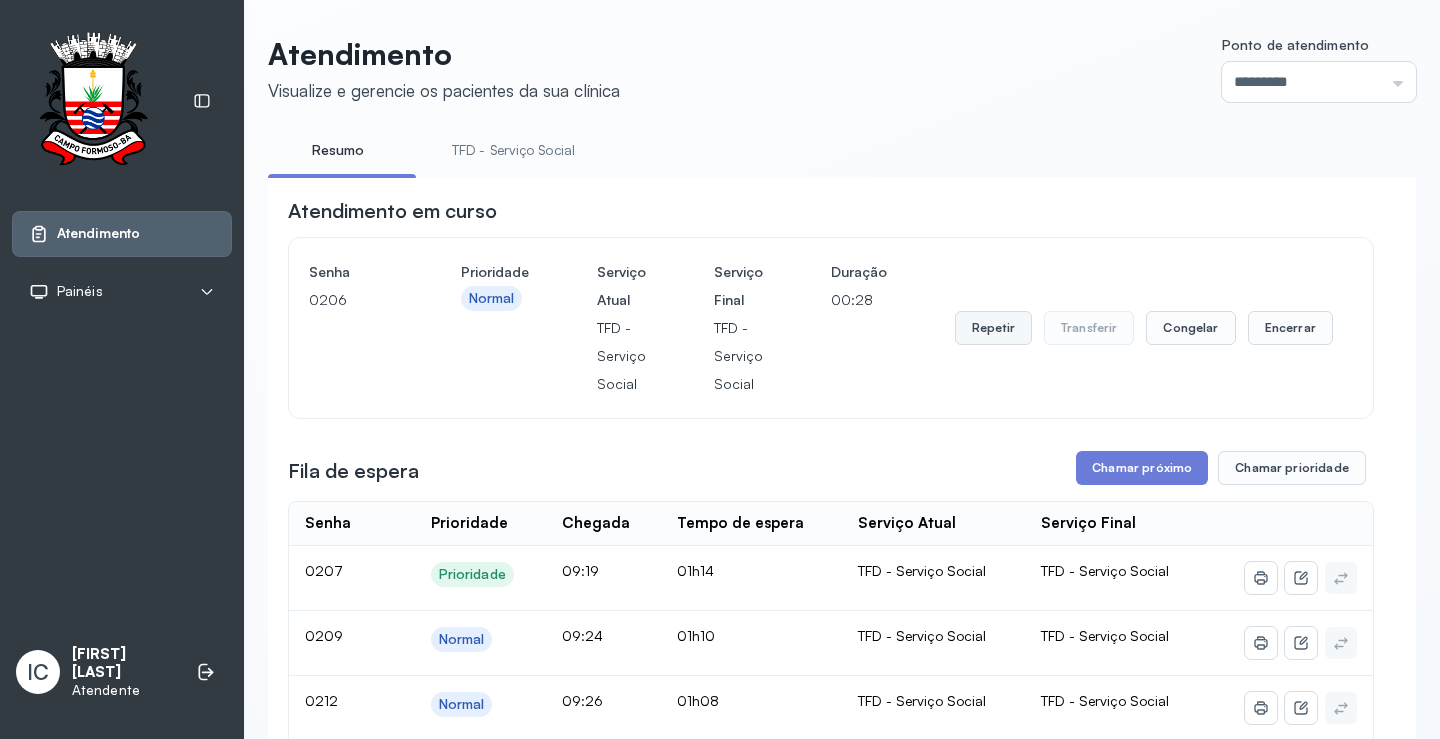 click on "Repetir" at bounding box center [993, 328] 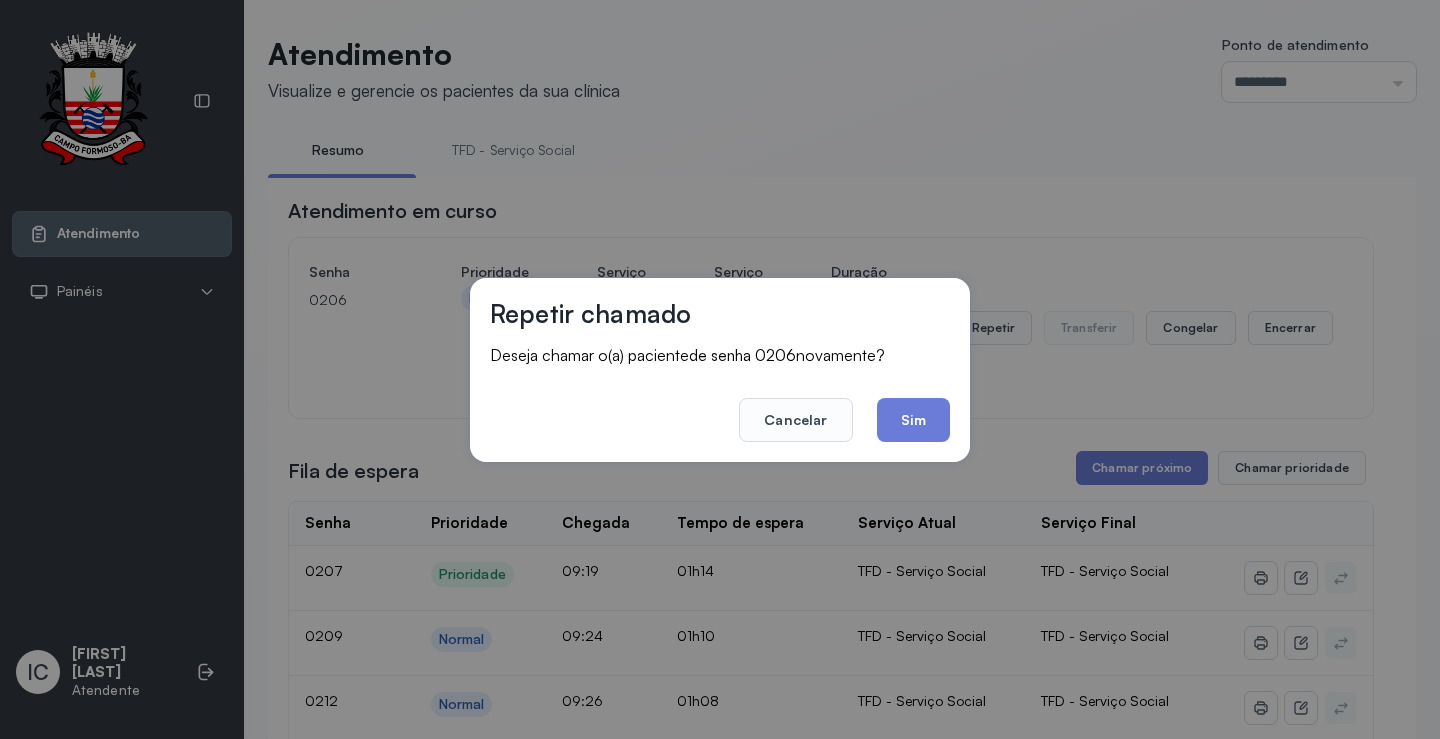 click on "Sim" 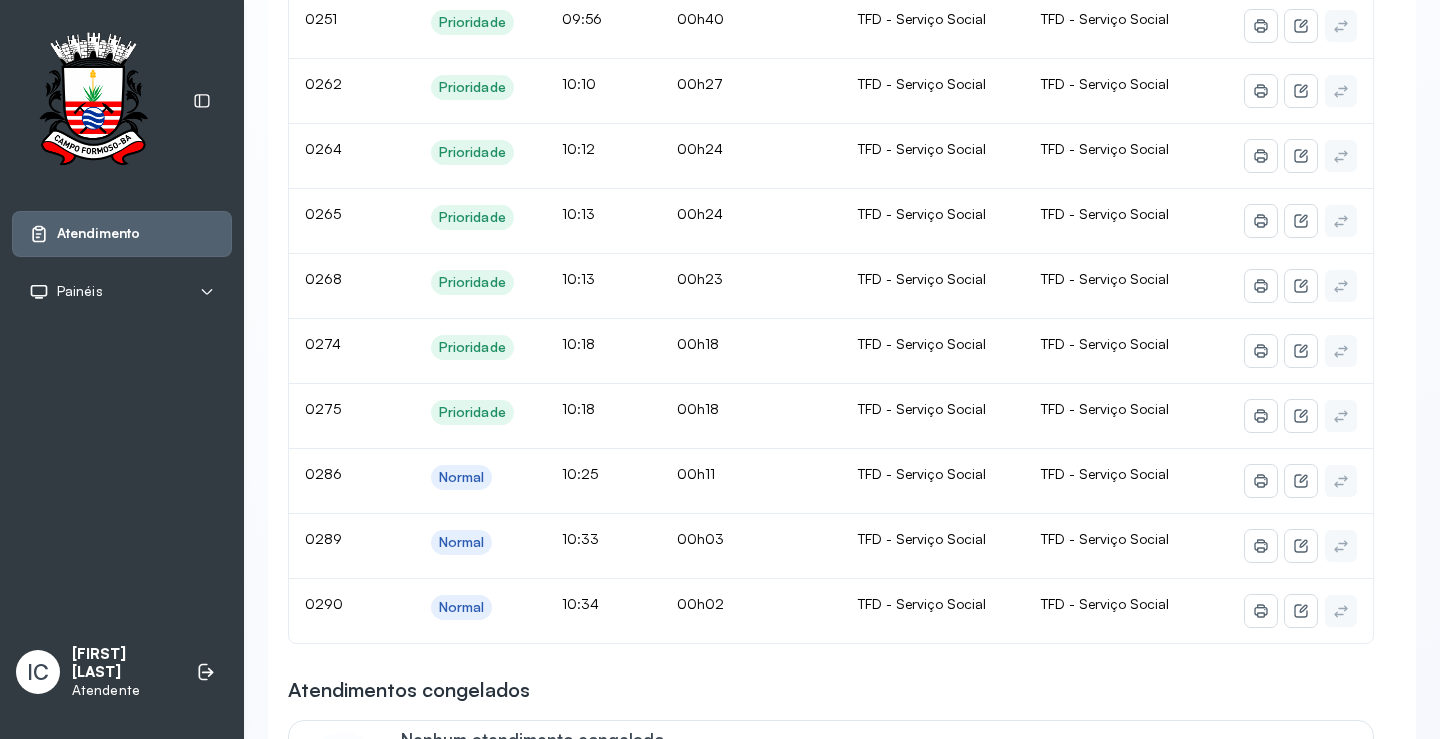scroll, scrollTop: 1300, scrollLeft: 0, axis: vertical 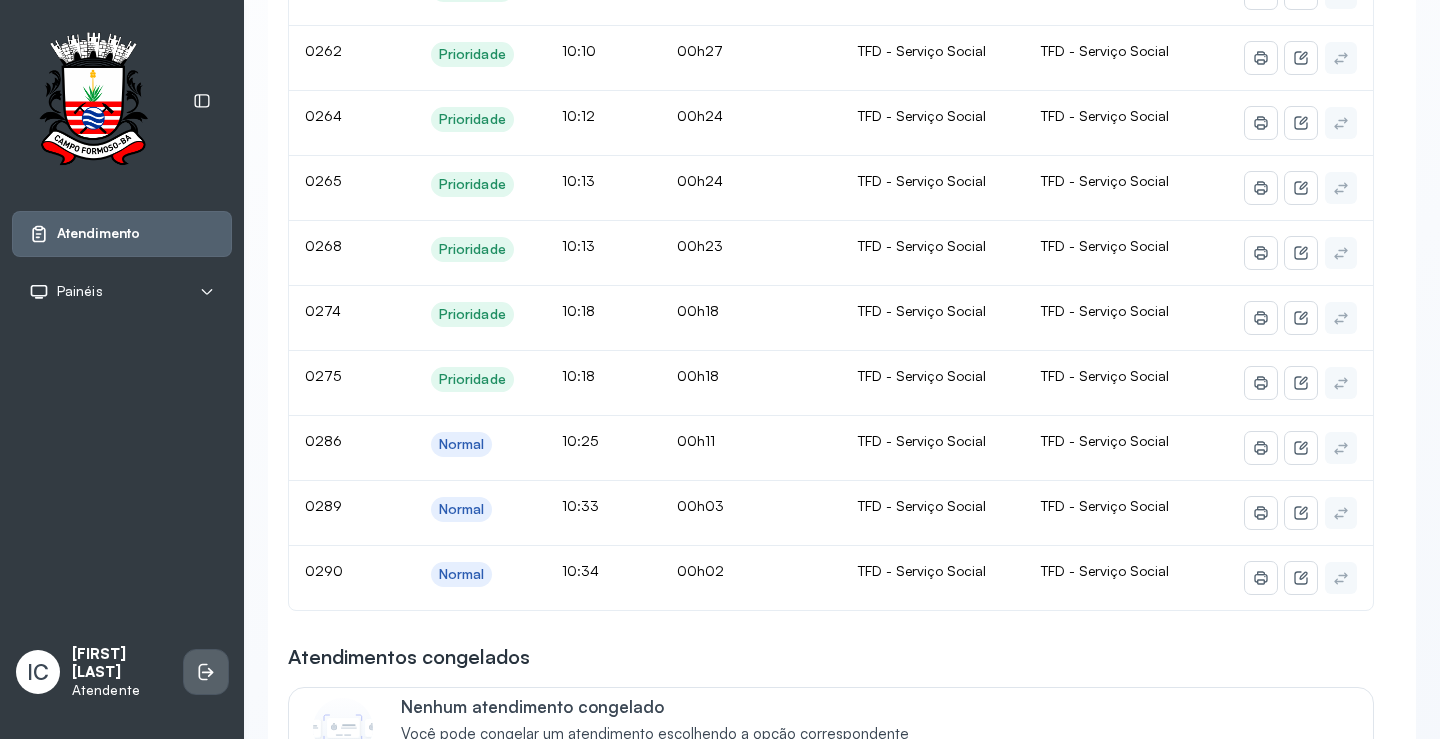 click at bounding box center (206, 672) 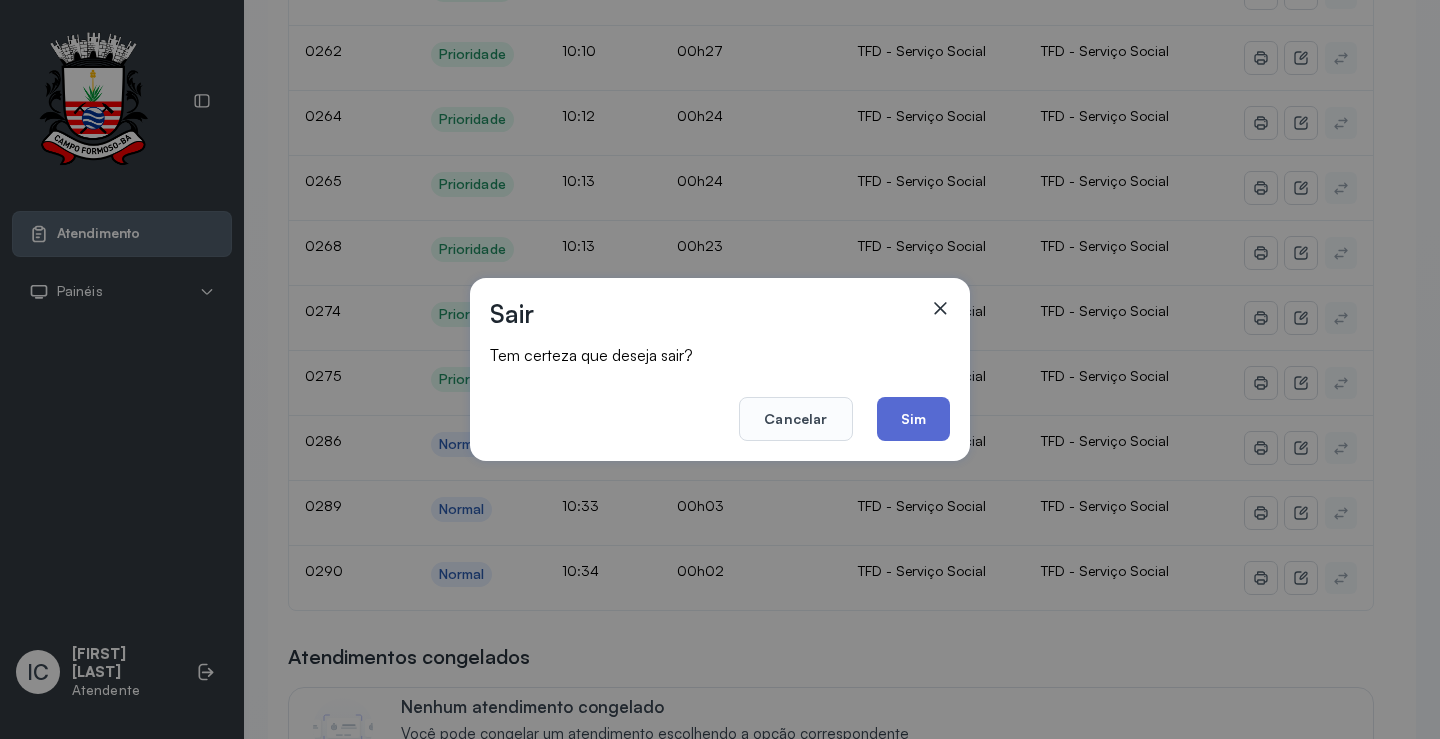 click on "Sim" 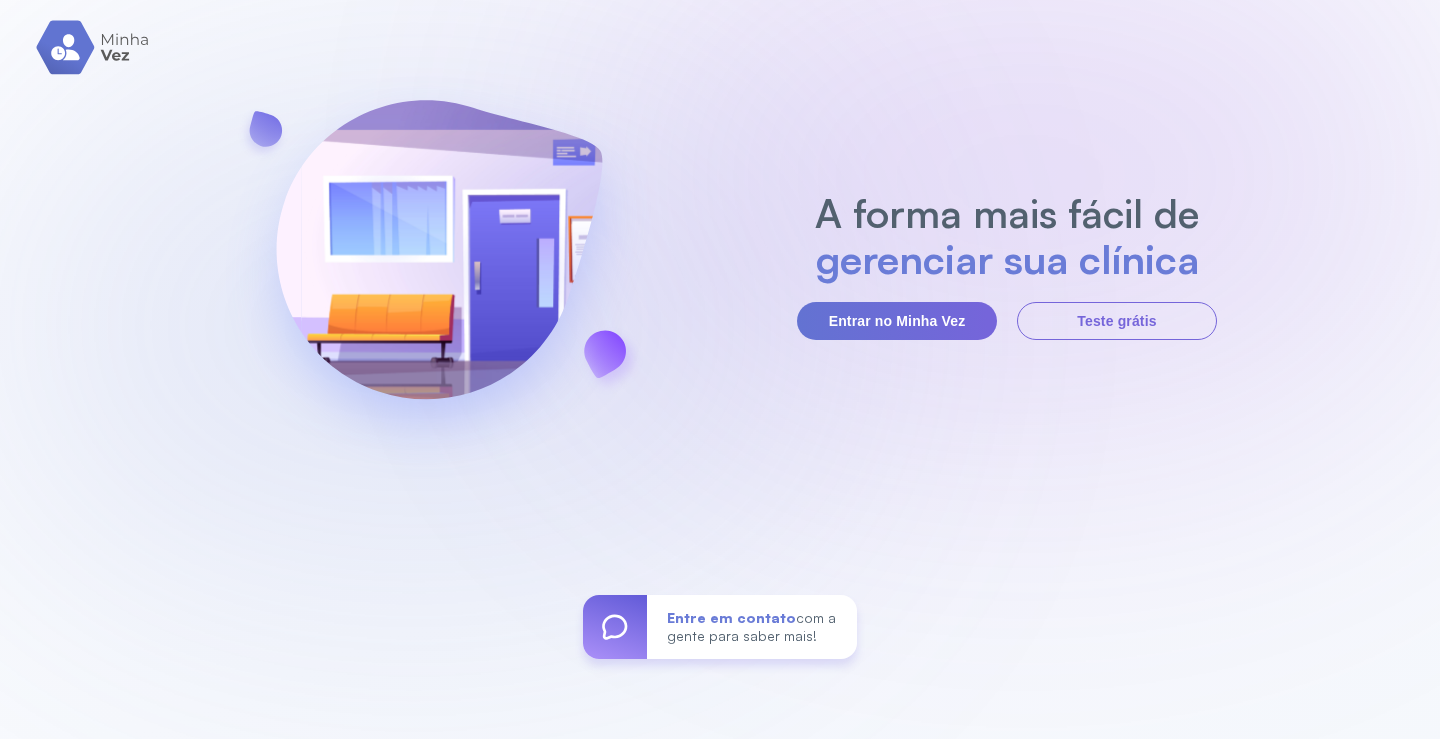 scroll, scrollTop: 0, scrollLeft: 0, axis: both 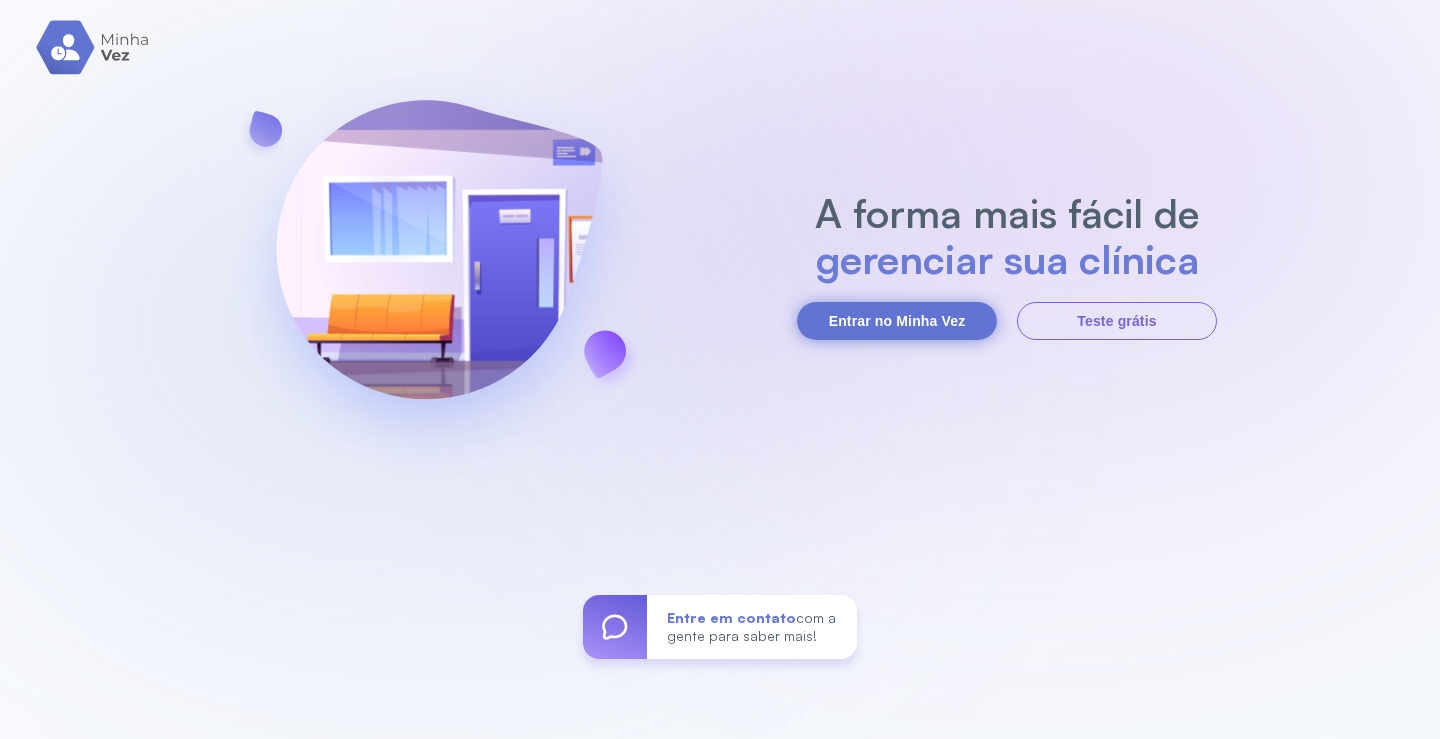 click on "Entrar no Minha Vez" at bounding box center (897, 321) 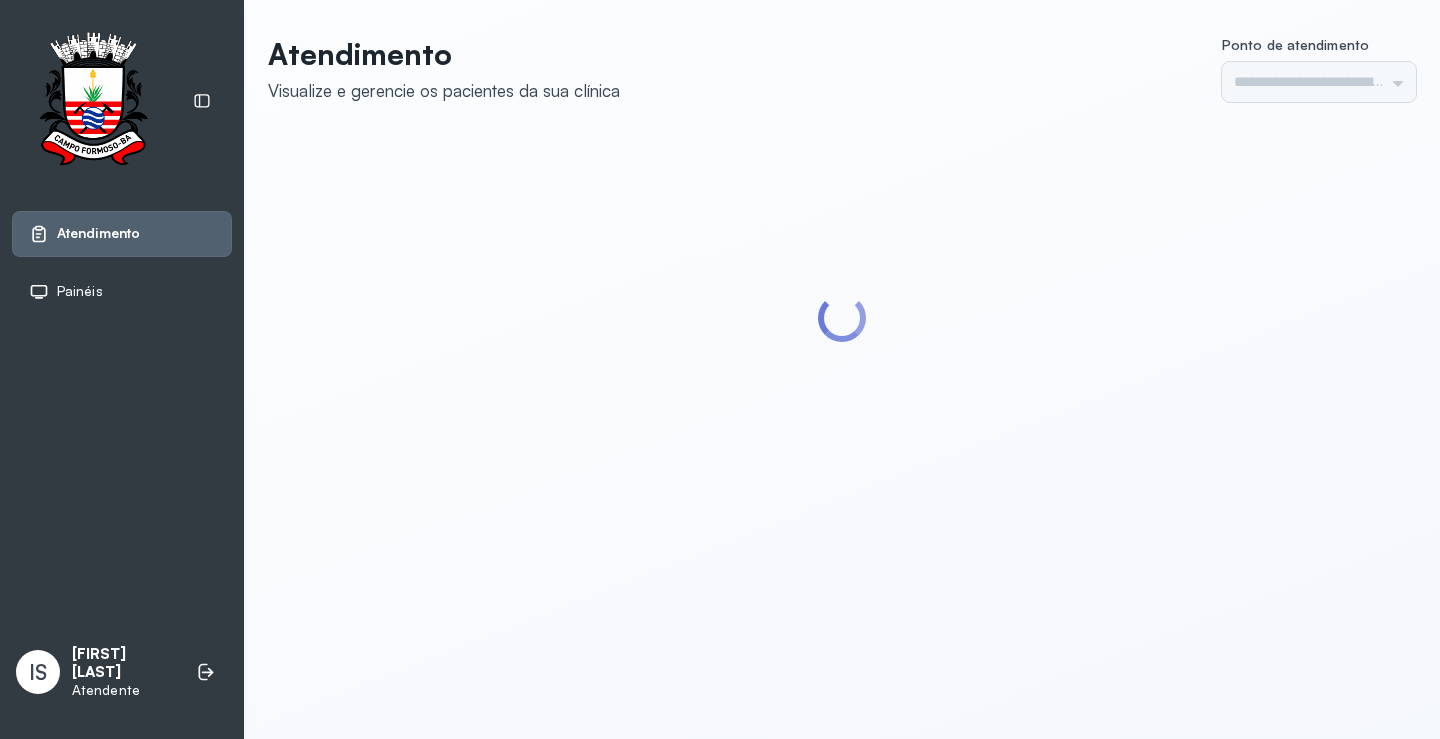 scroll, scrollTop: 0, scrollLeft: 0, axis: both 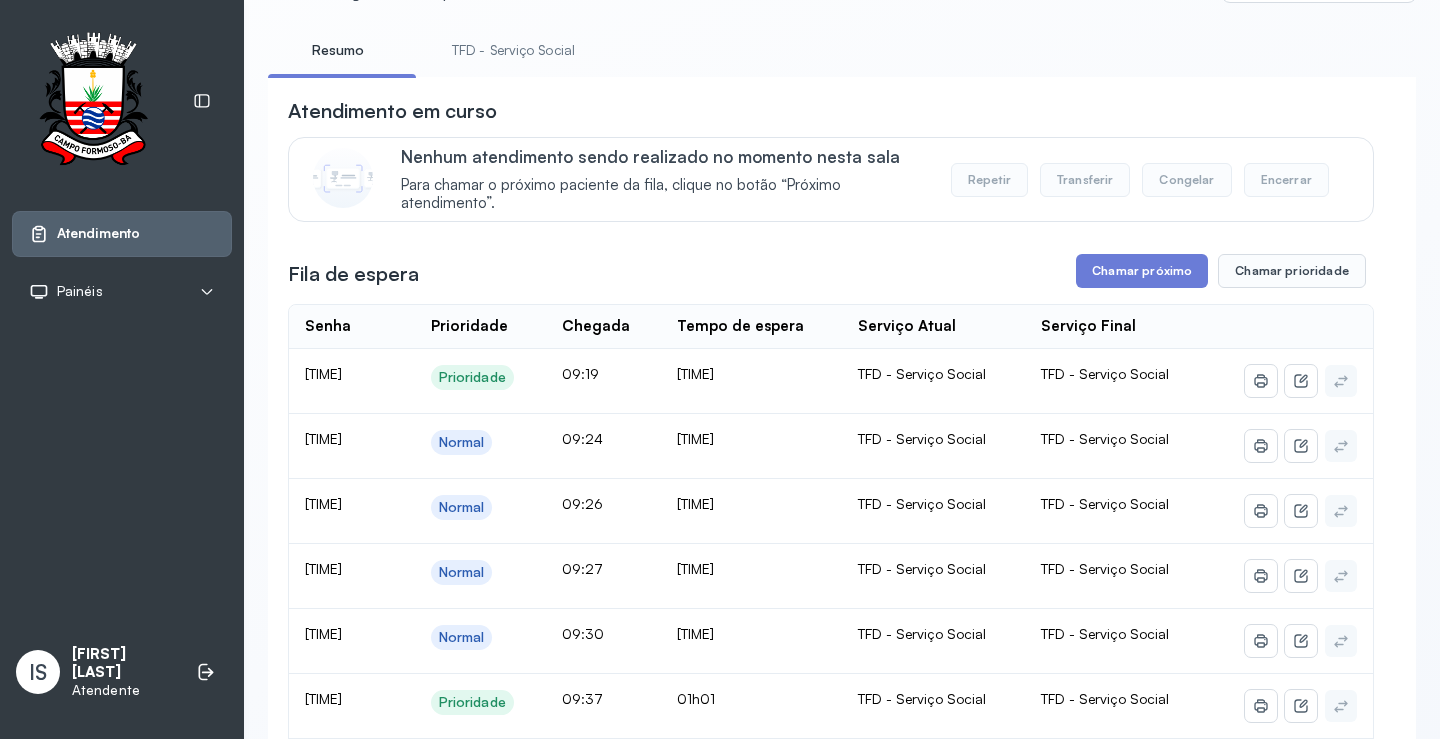 click on "TFD - Serviço Social" at bounding box center (513, 50) 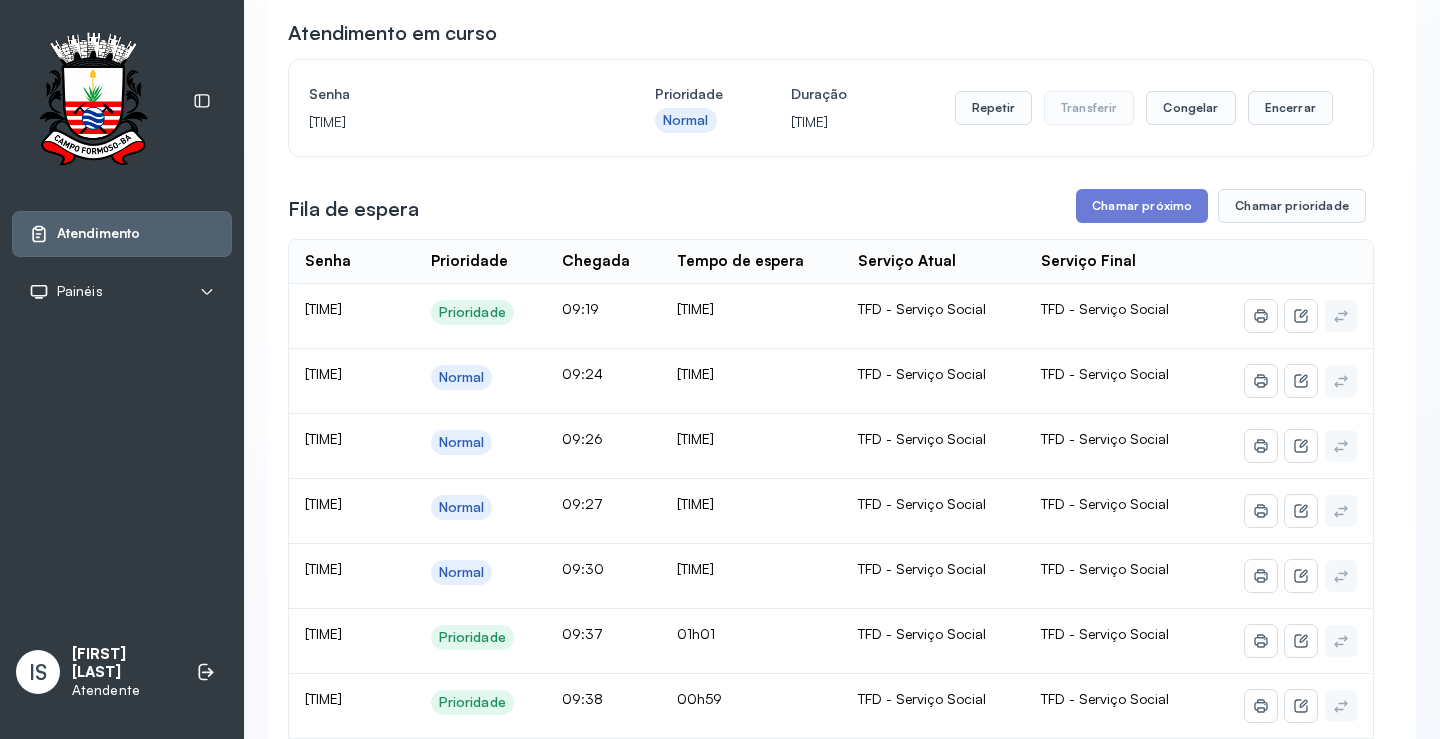 scroll, scrollTop: 200, scrollLeft: 0, axis: vertical 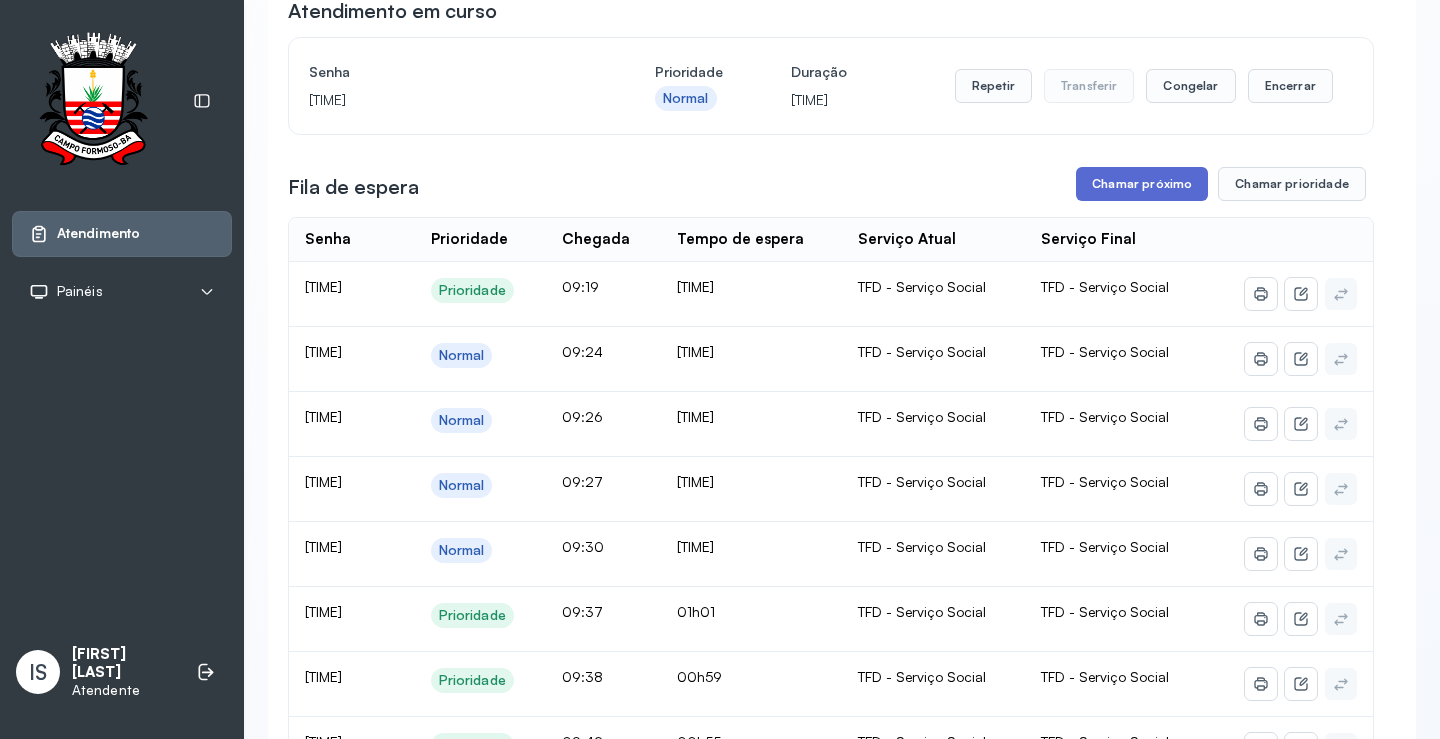 click on "Chamar próximo" at bounding box center [1142, 184] 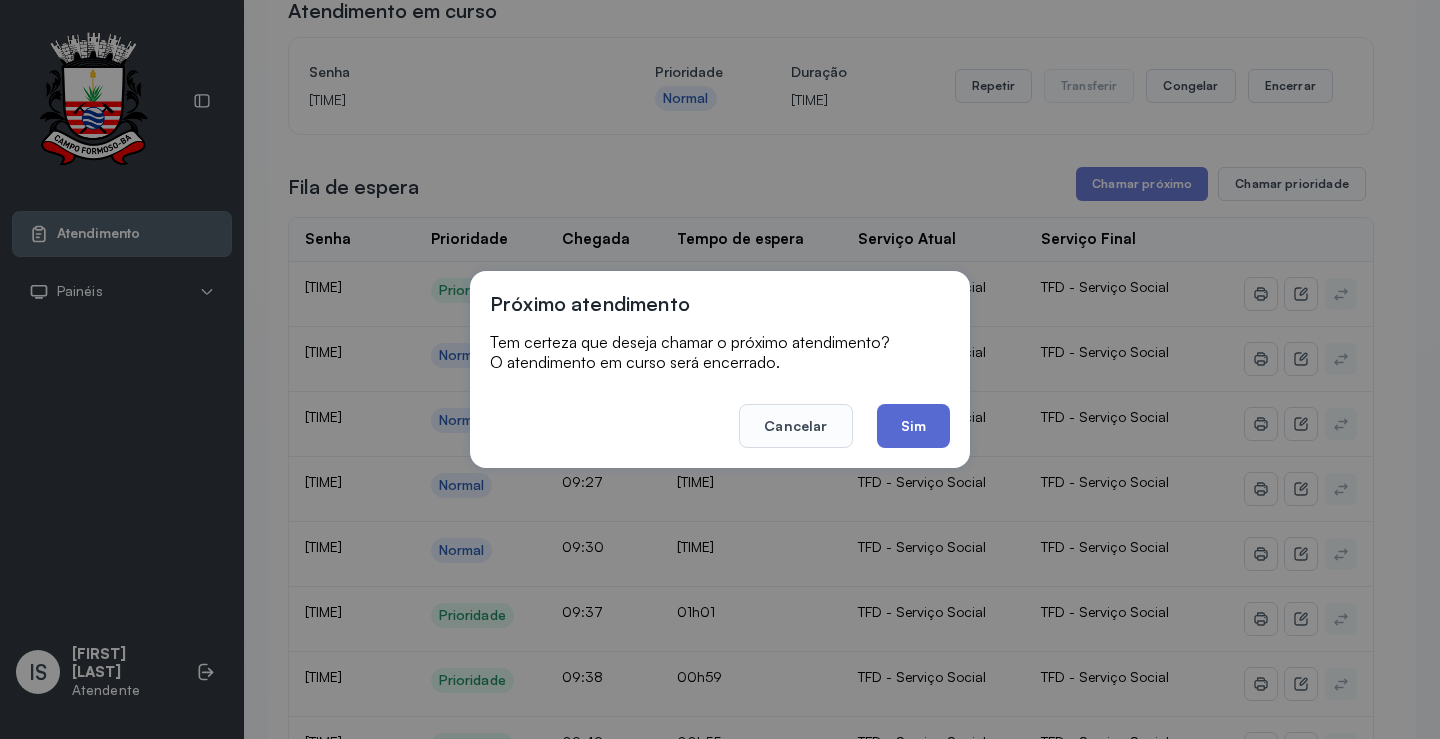 click on "Sim" 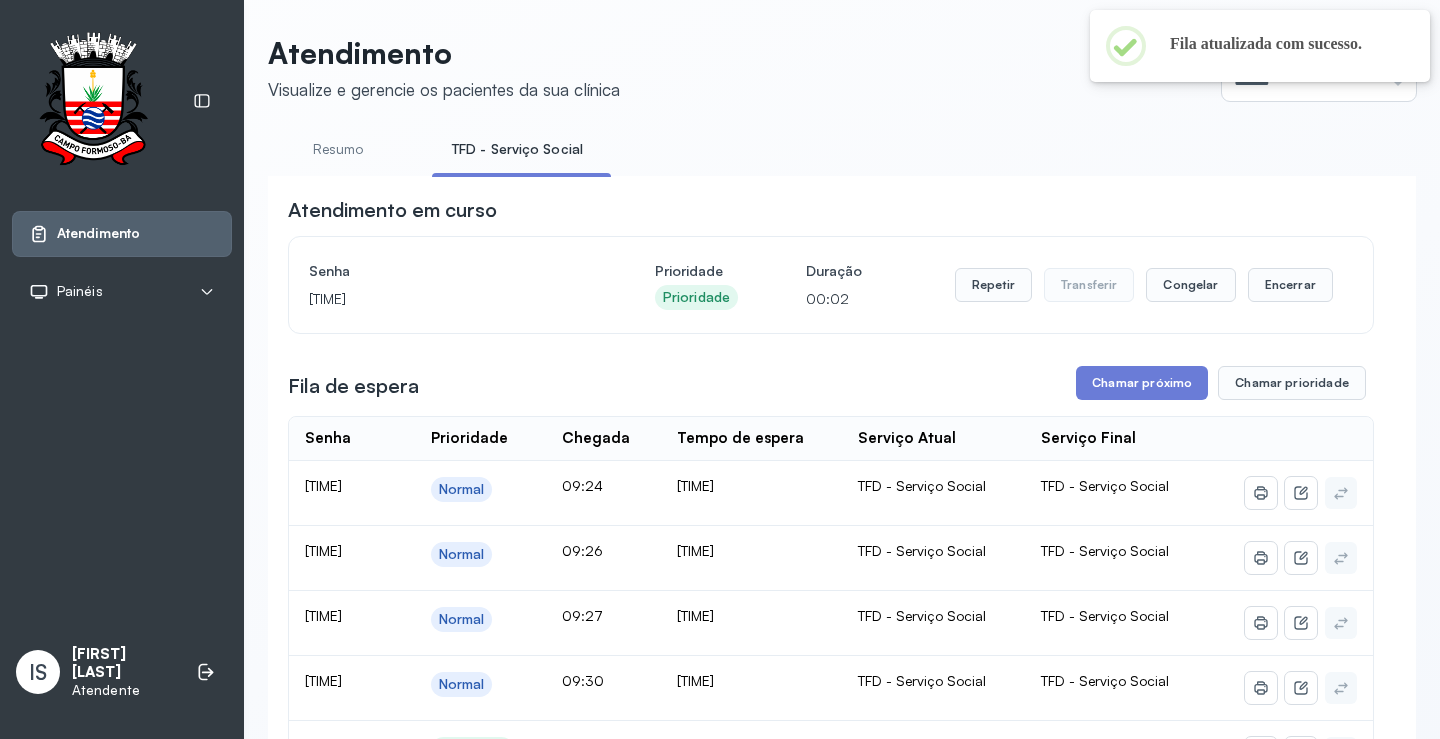 scroll, scrollTop: 200, scrollLeft: 0, axis: vertical 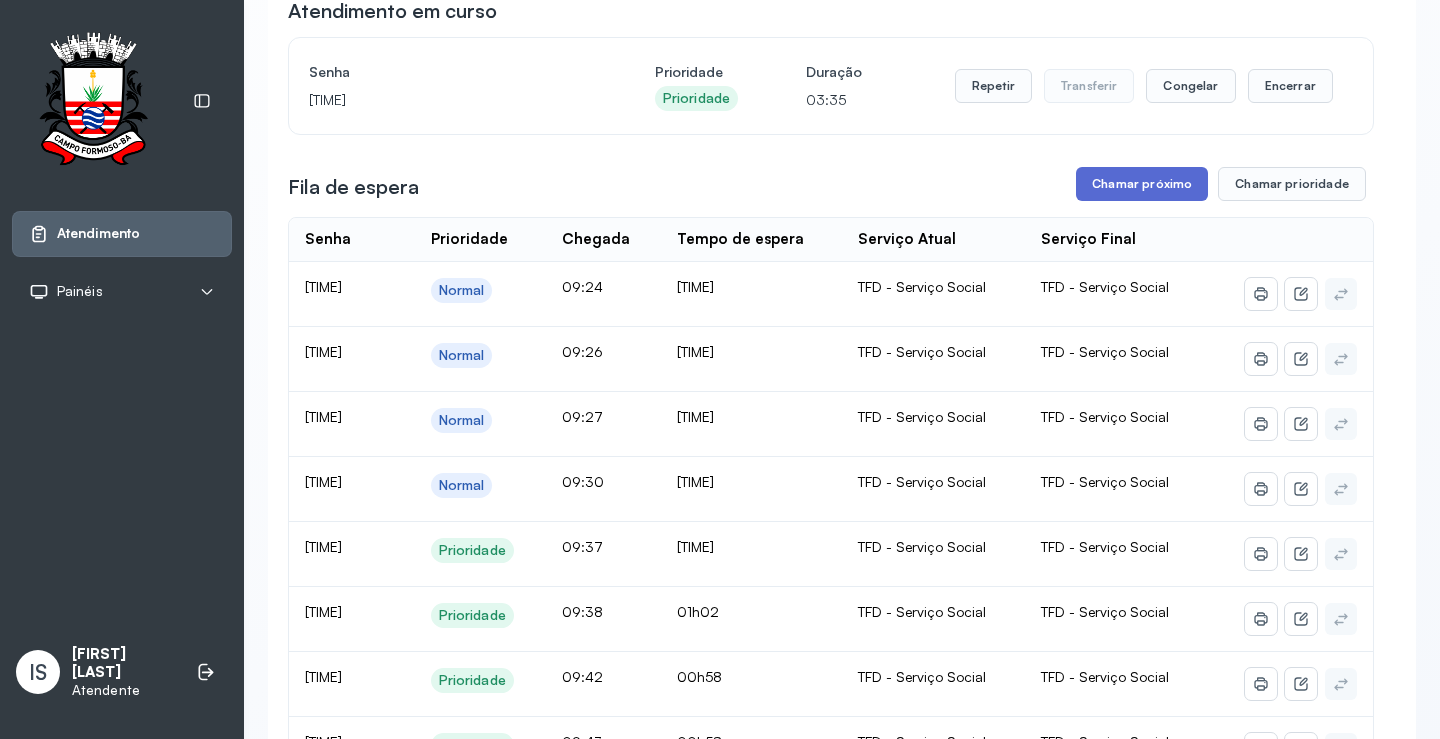 click on "Chamar próximo" at bounding box center [1142, 184] 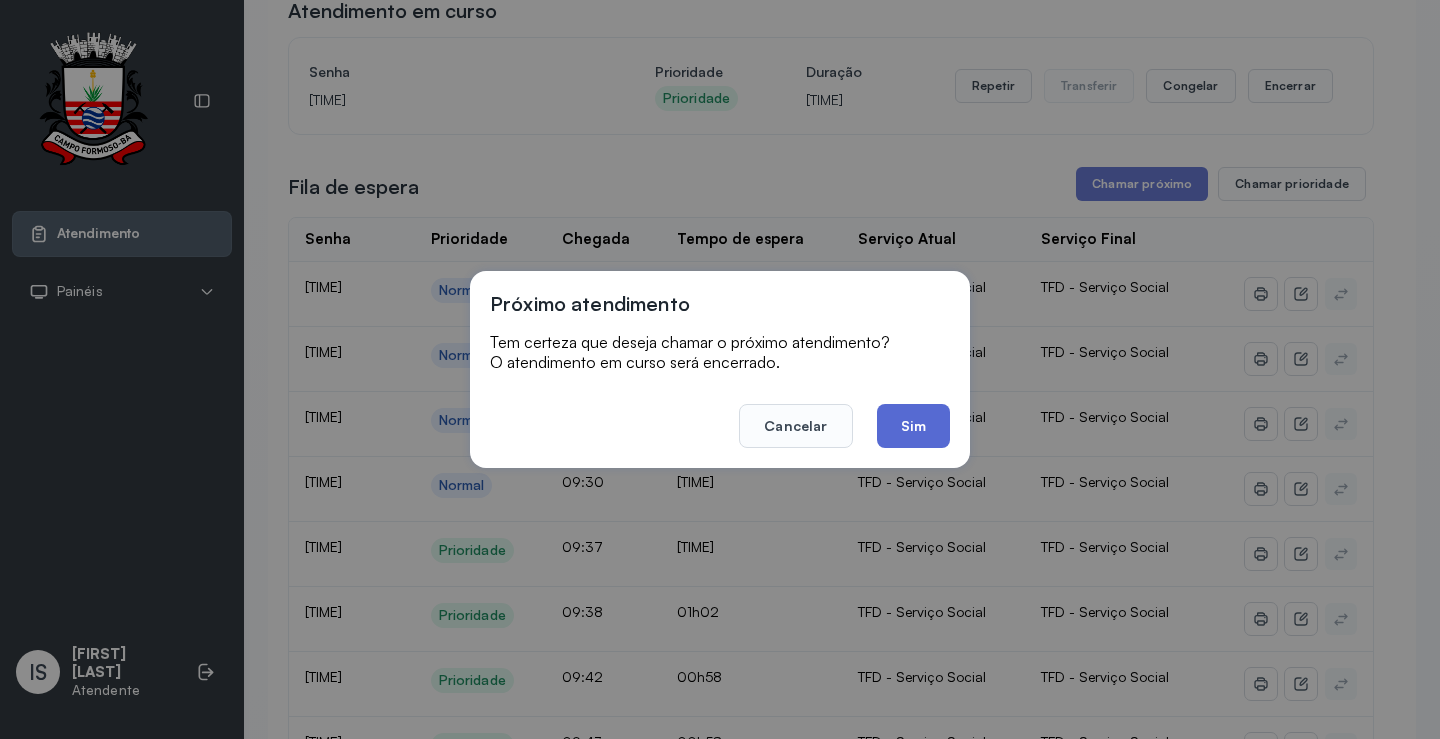 click on "Sim" 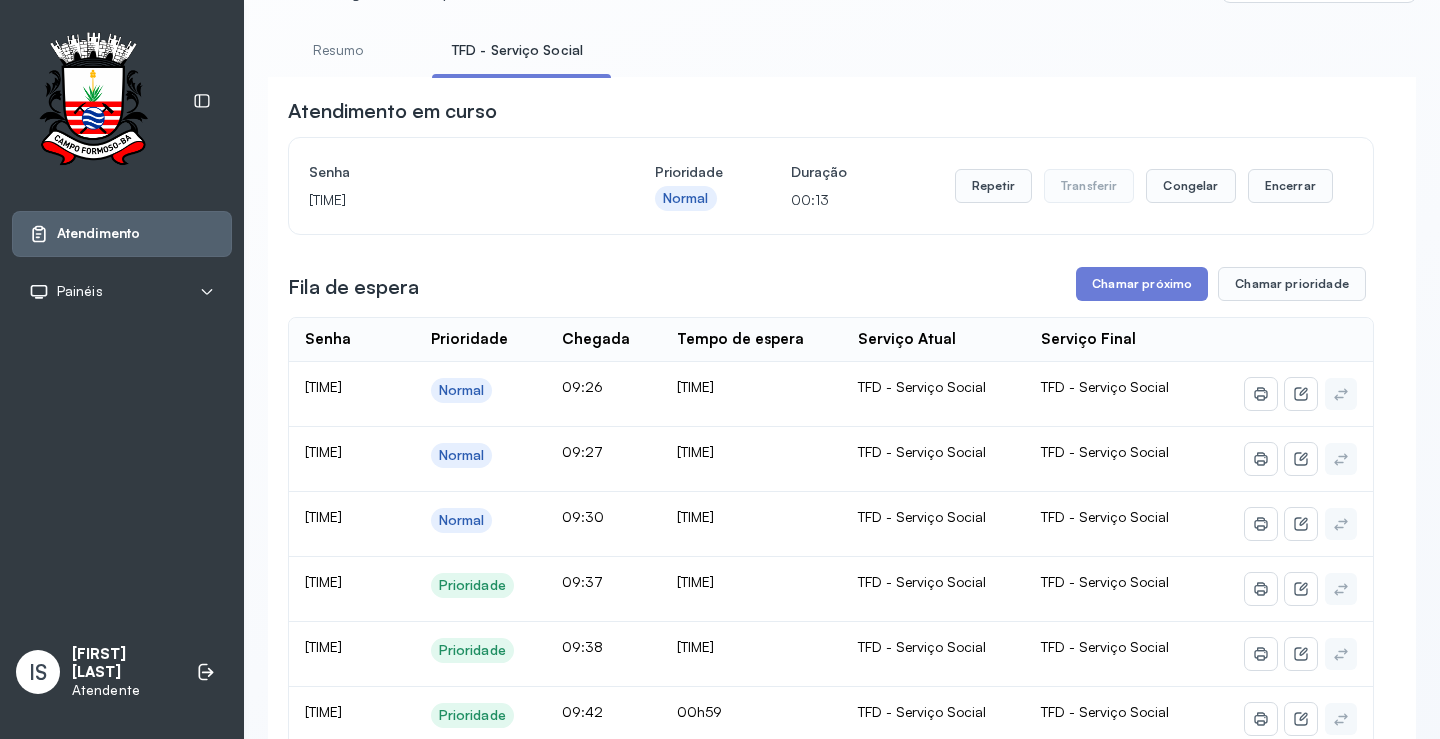 scroll, scrollTop: 0, scrollLeft: 0, axis: both 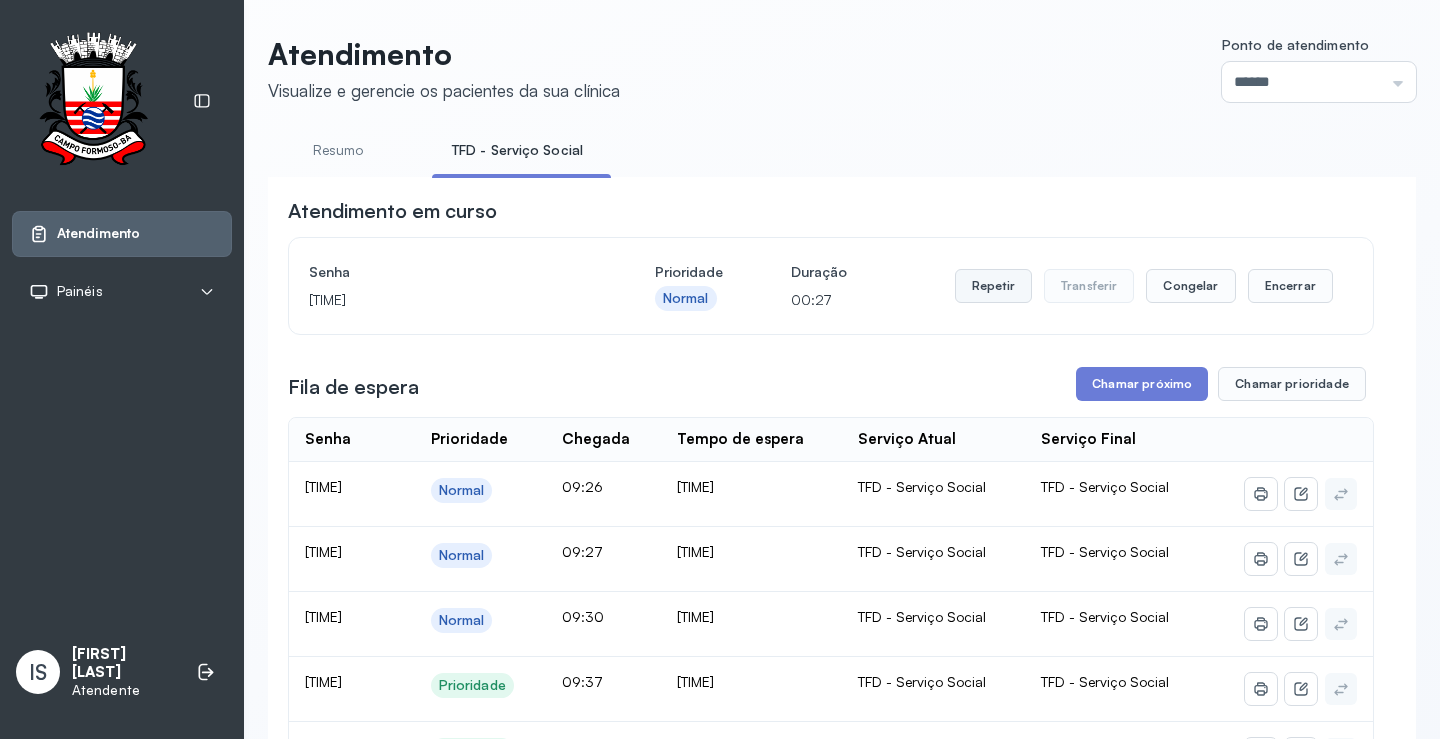 click on "Repetir" at bounding box center (993, 286) 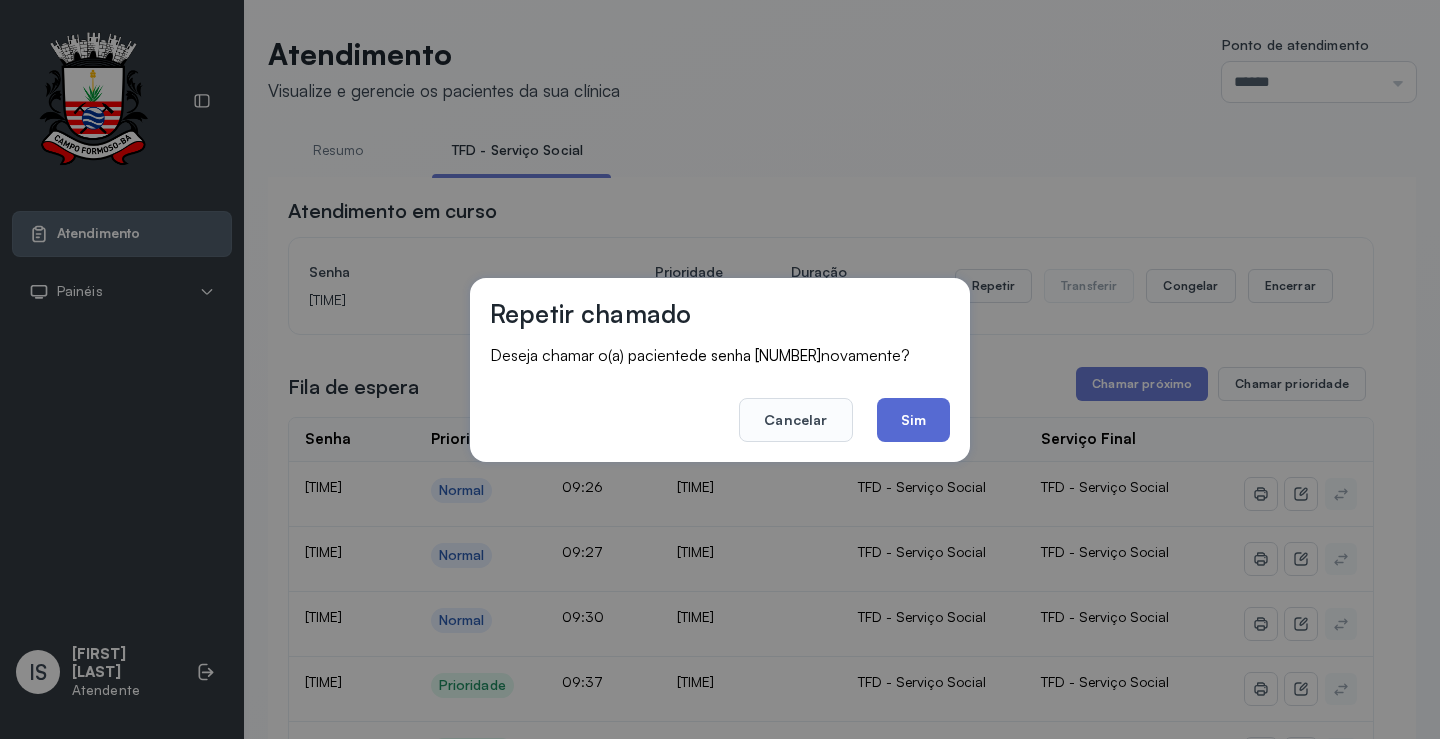 click on "Sim" 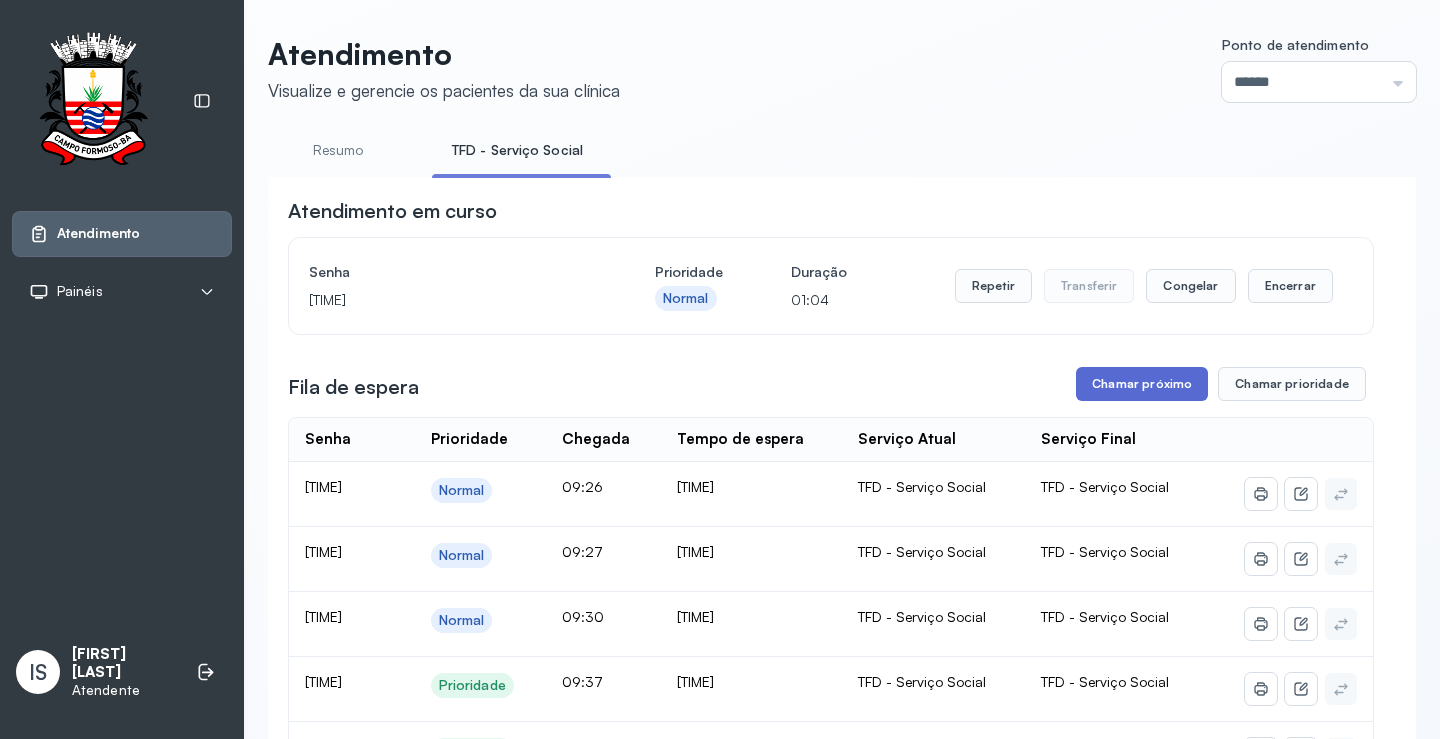 click on "Chamar próximo" at bounding box center (1142, 384) 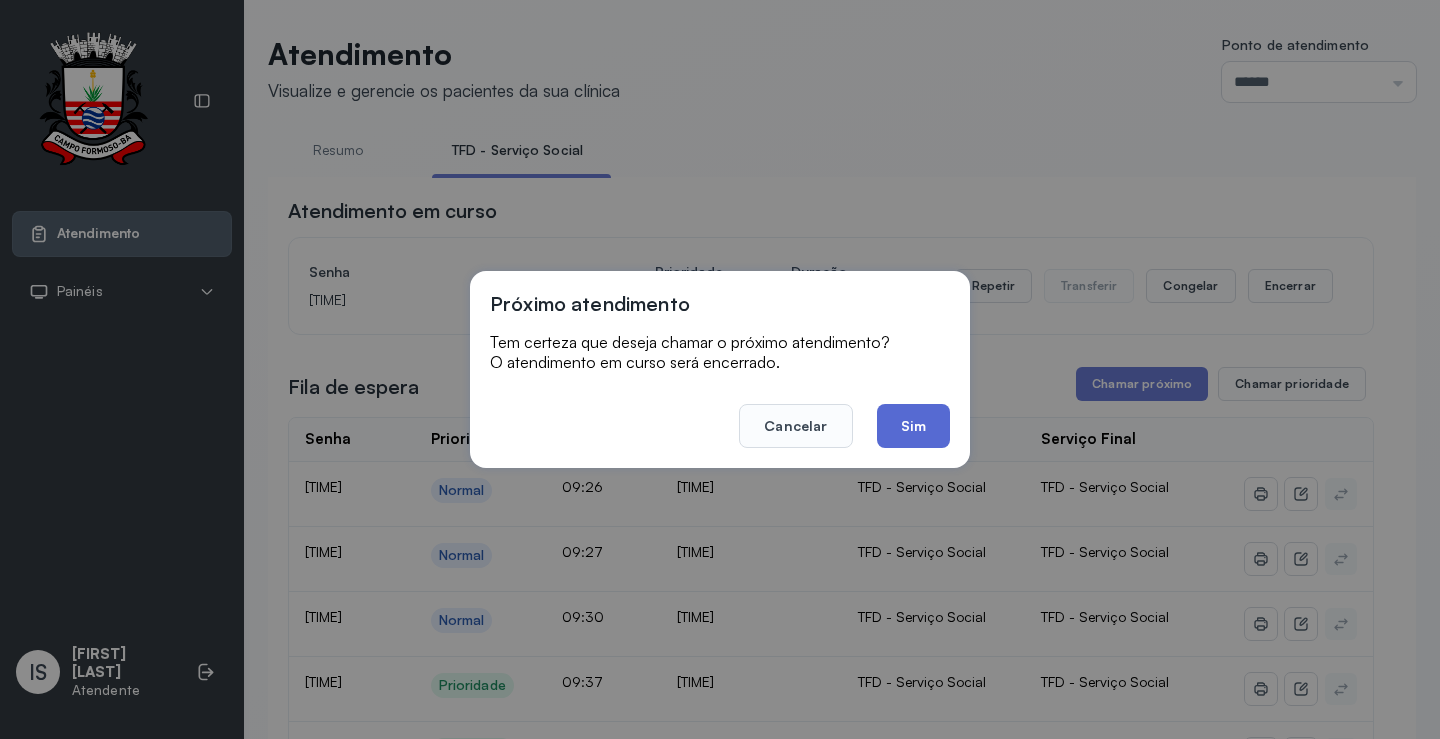 click on "Sim" 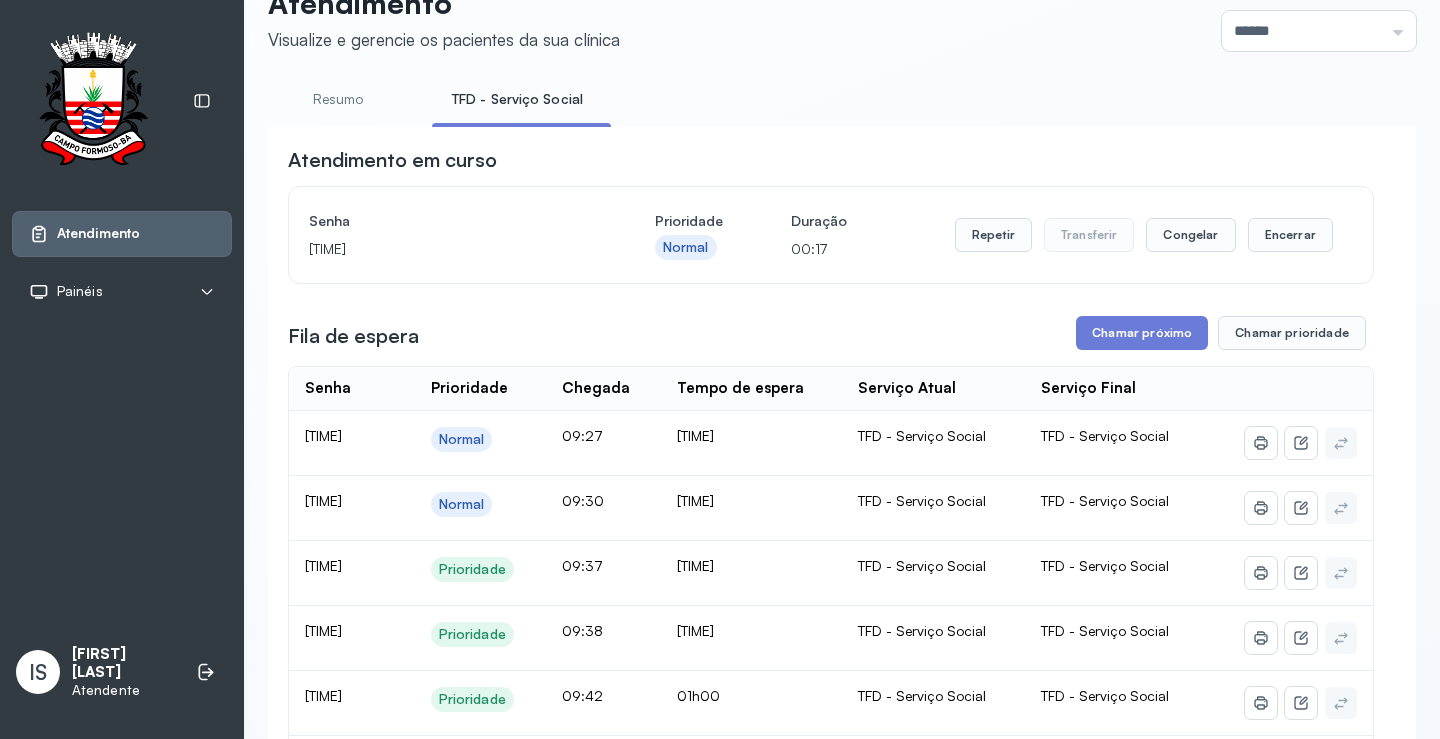 scroll, scrollTop: 100, scrollLeft: 0, axis: vertical 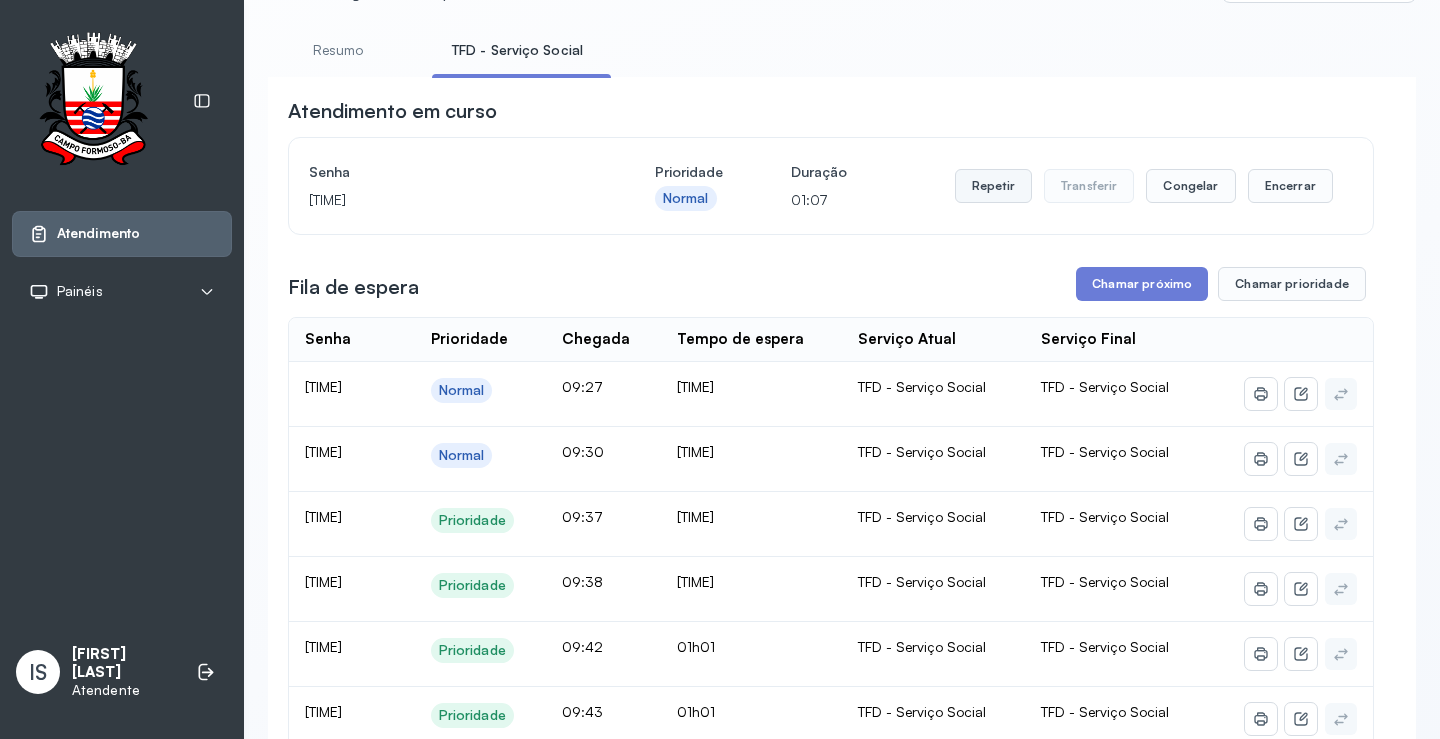 click on "Repetir" at bounding box center [993, 186] 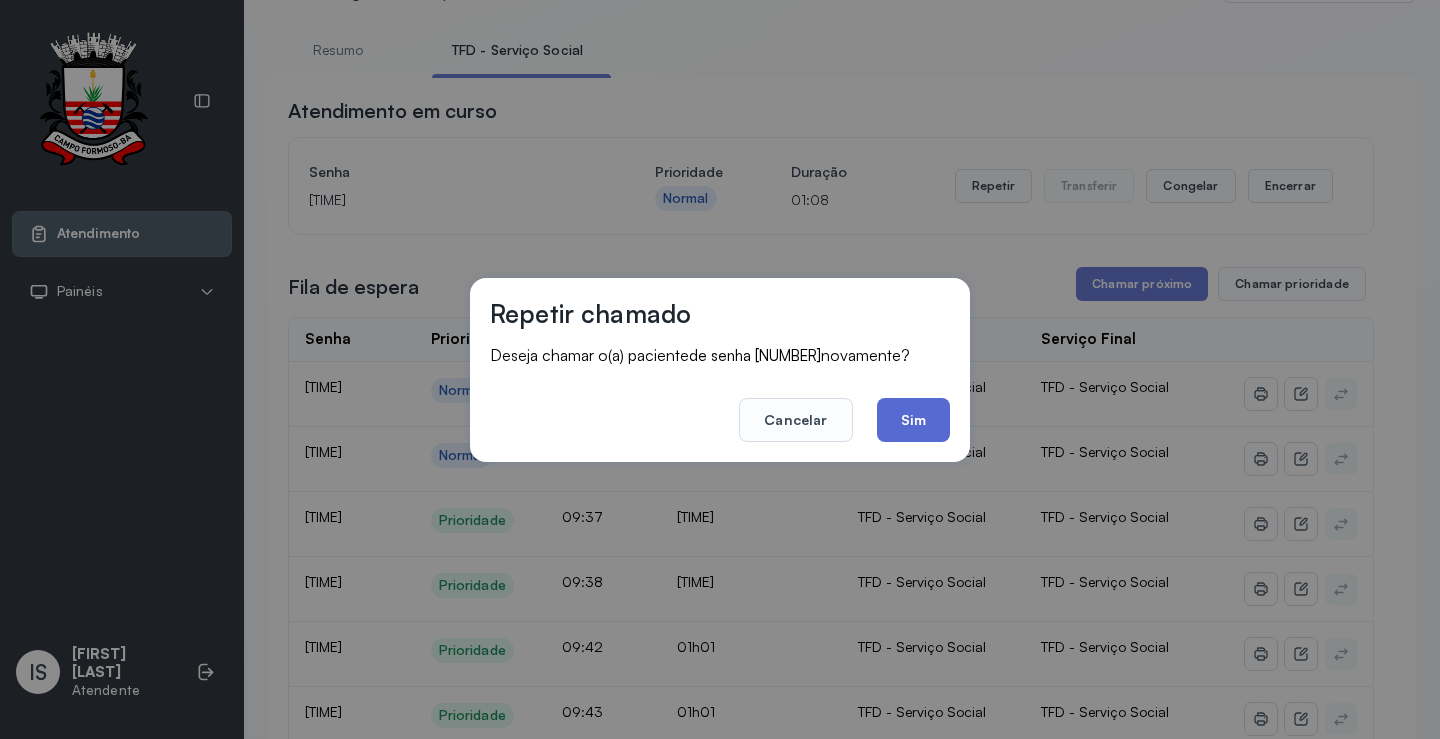 click on "Sim" 